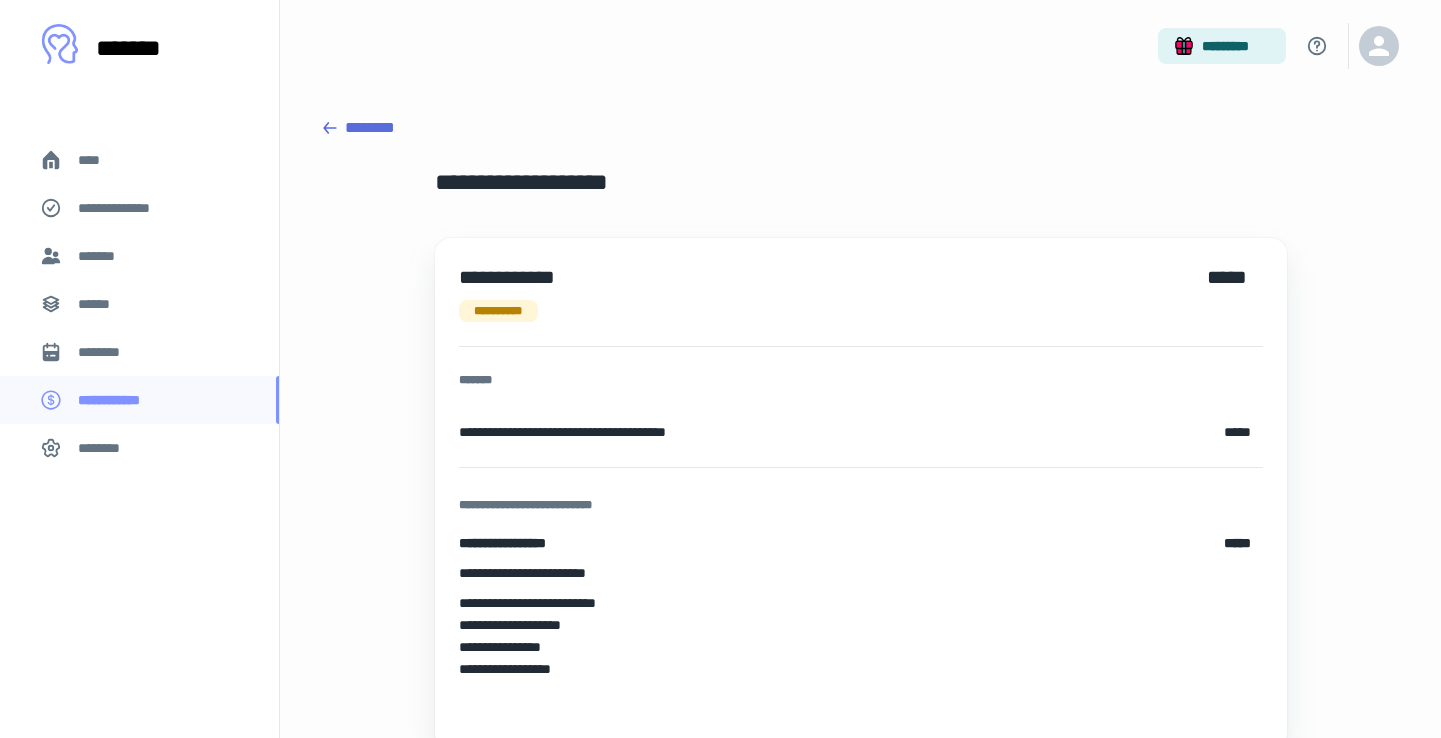 scroll, scrollTop: 0, scrollLeft: 0, axis: both 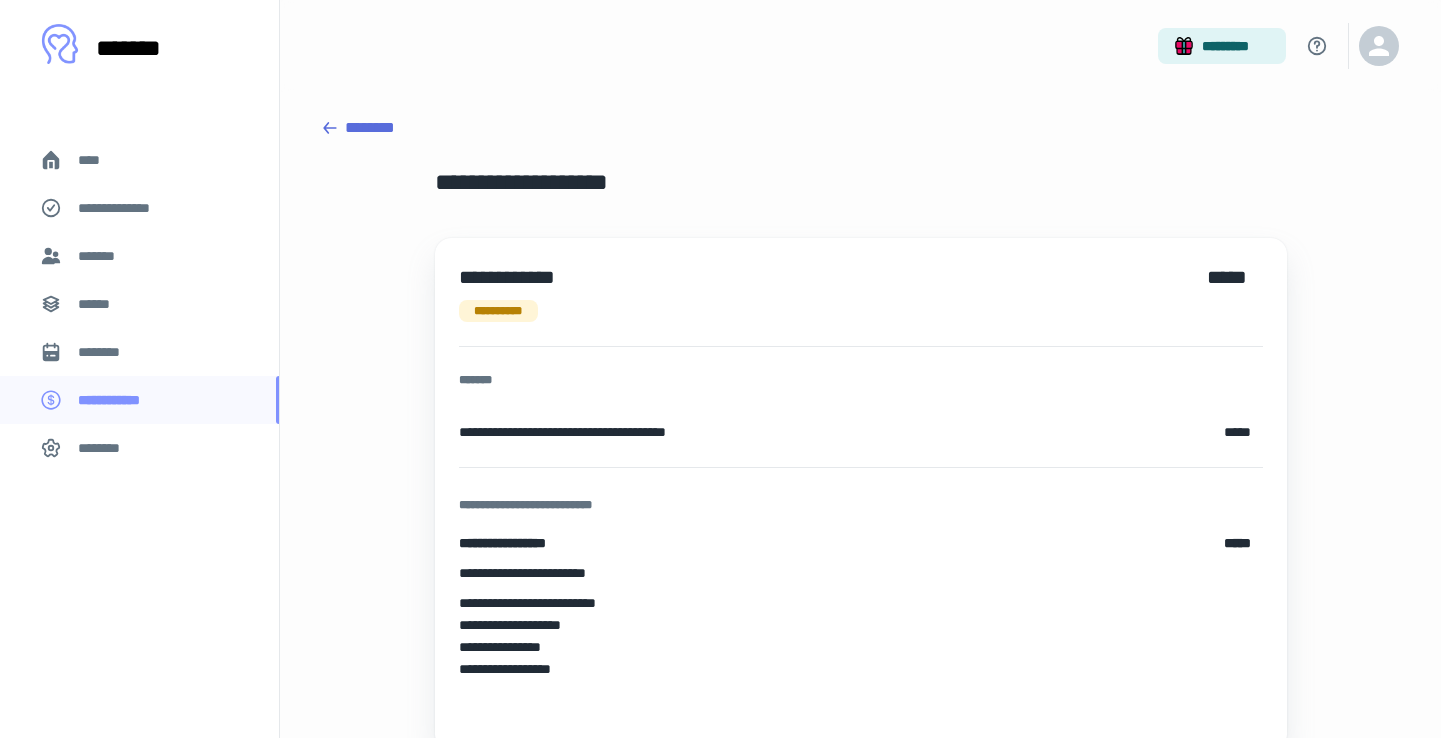 click on "*******" at bounding box center (139, 256) 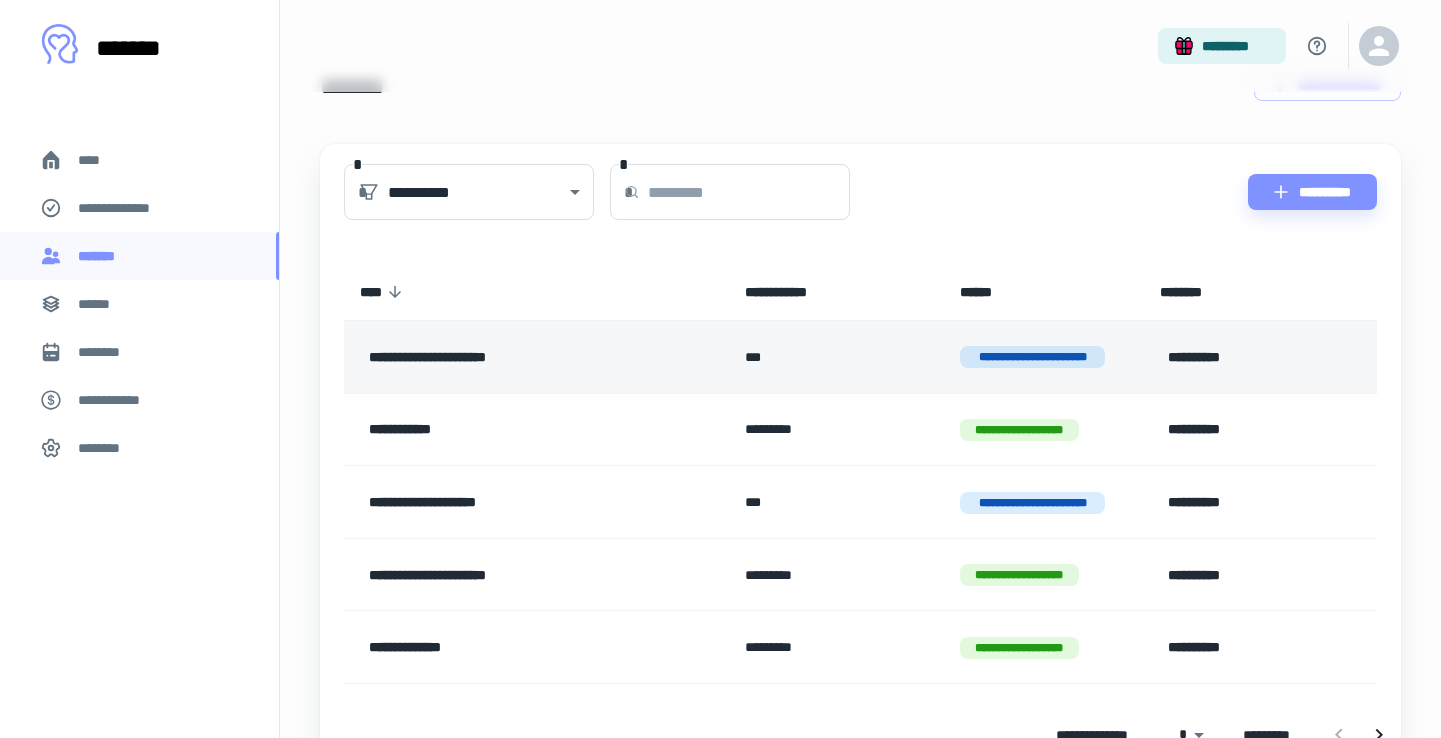 scroll, scrollTop: 70, scrollLeft: 0, axis: vertical 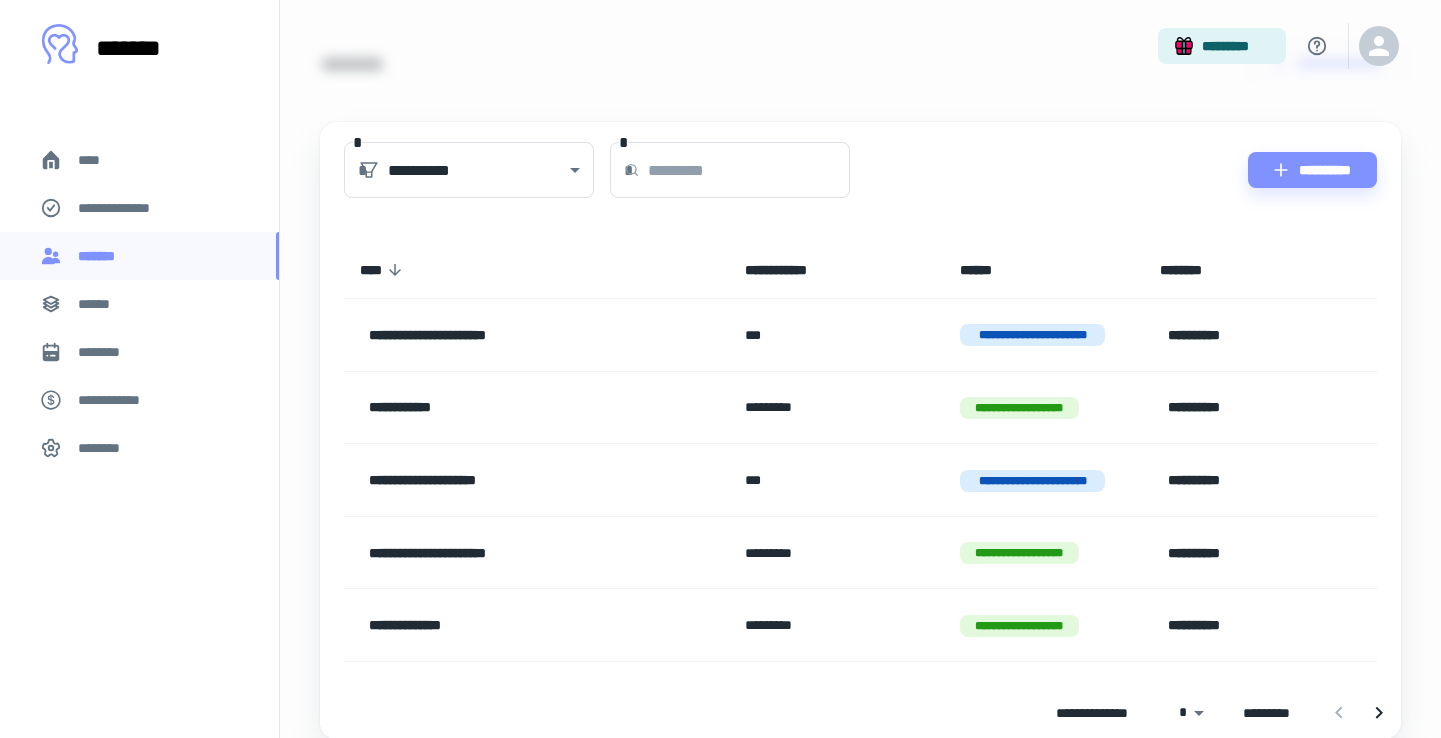 click on "**********" at bounding box center [515, 408] 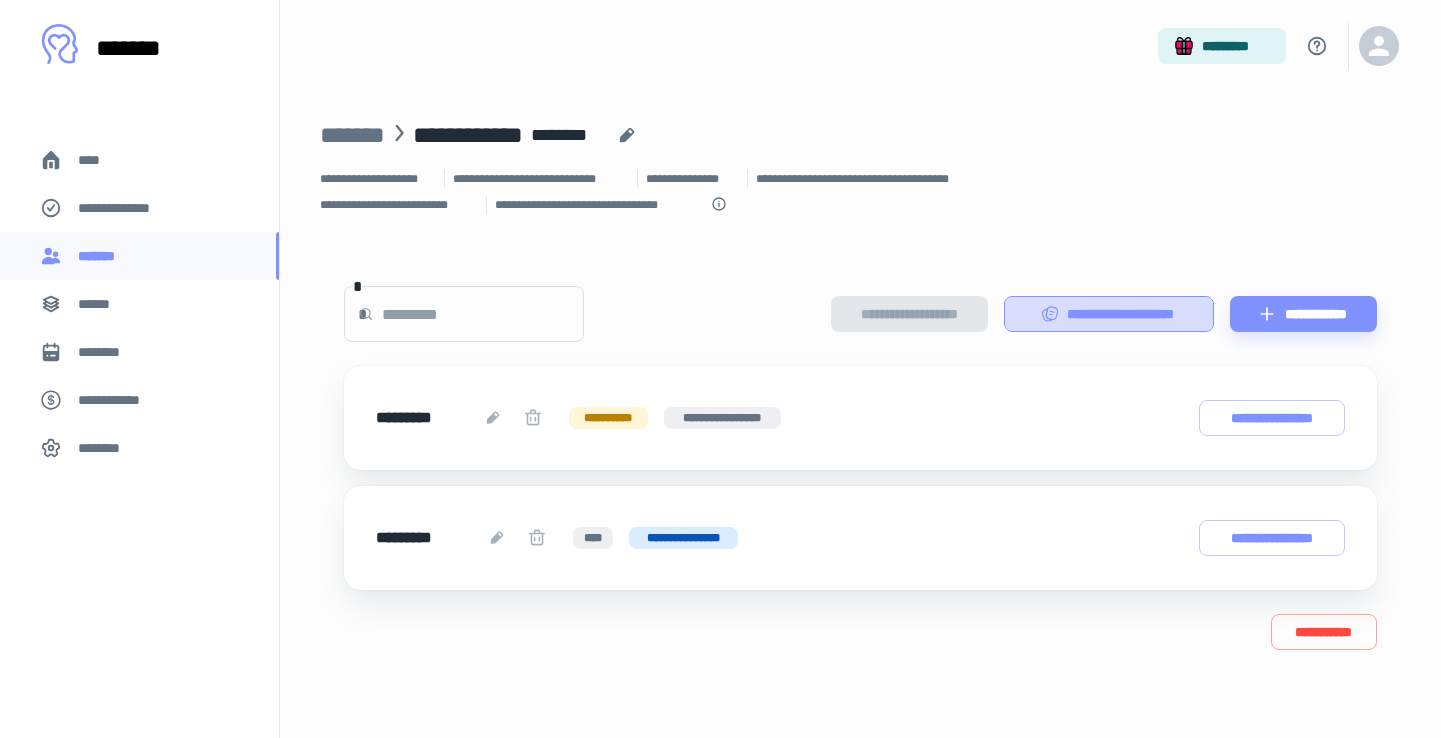 click on "**********" at bounding box center [1109, 314] 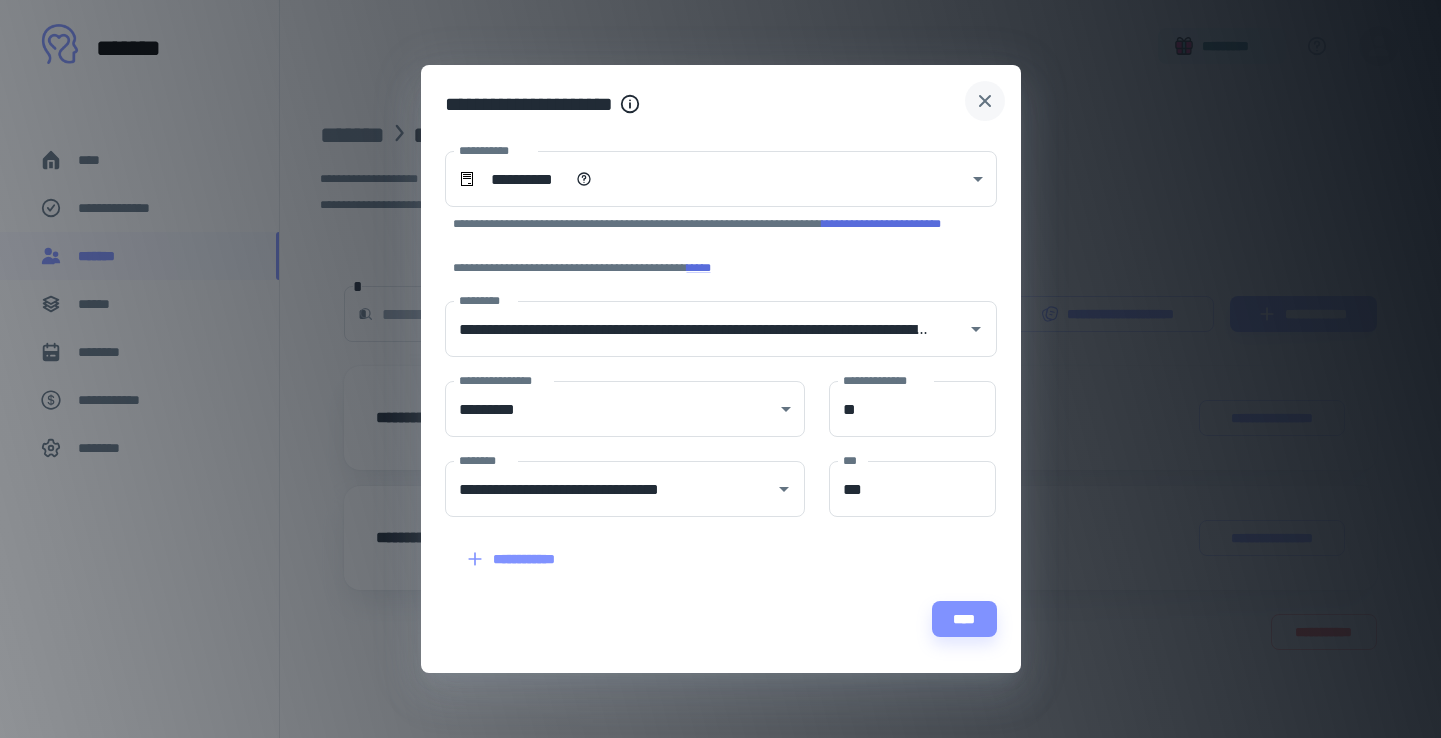 click 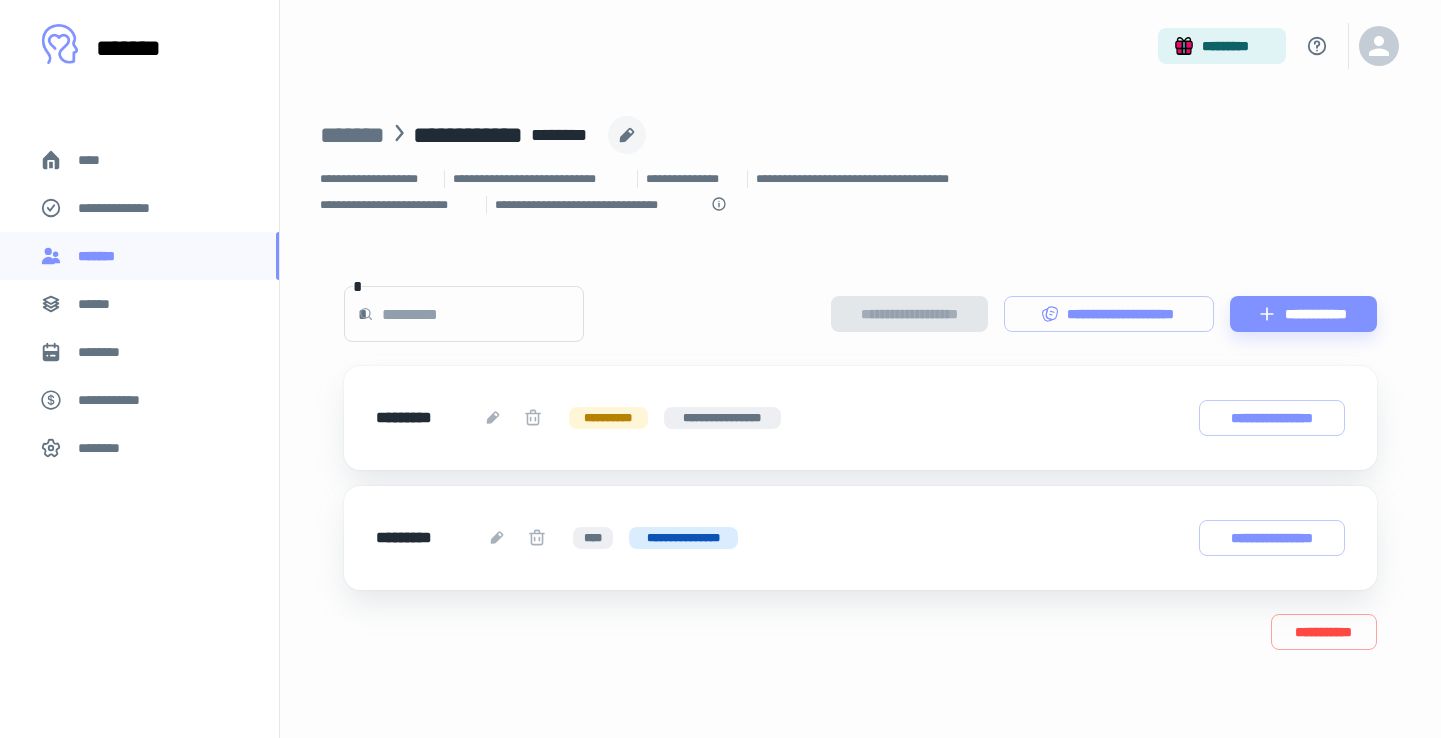 click 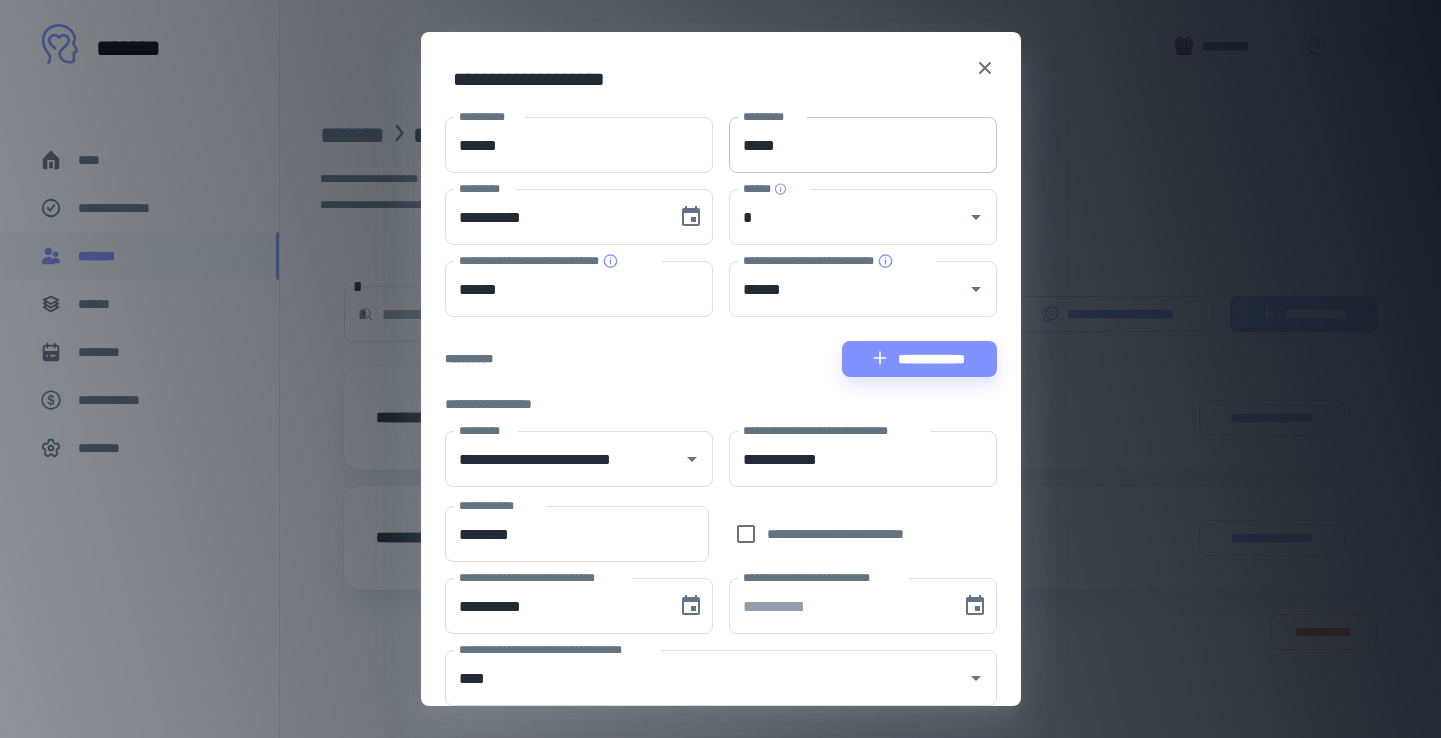 scroll, scrollTop: 199, scrollLeft: 0, axis: vertical 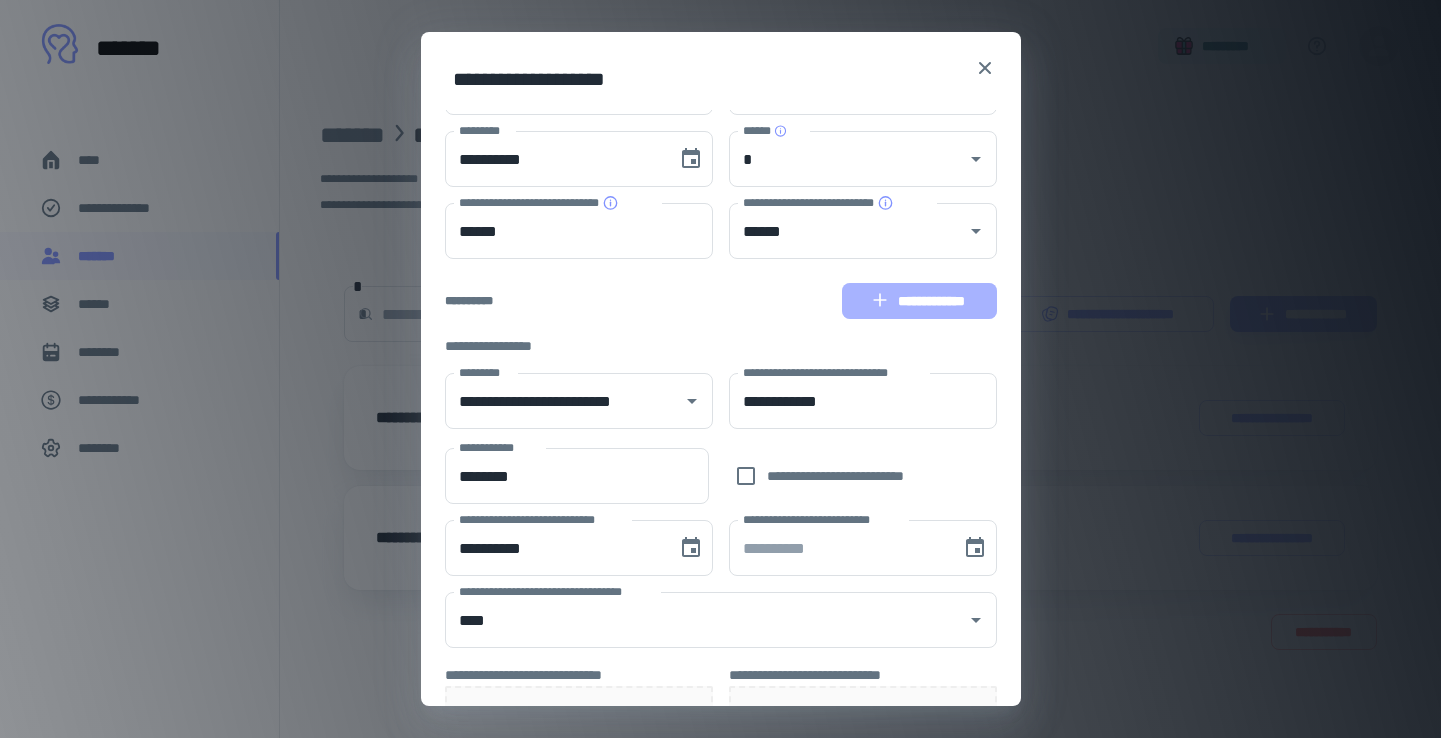 click on "**********" at bounding box center (919, 301) 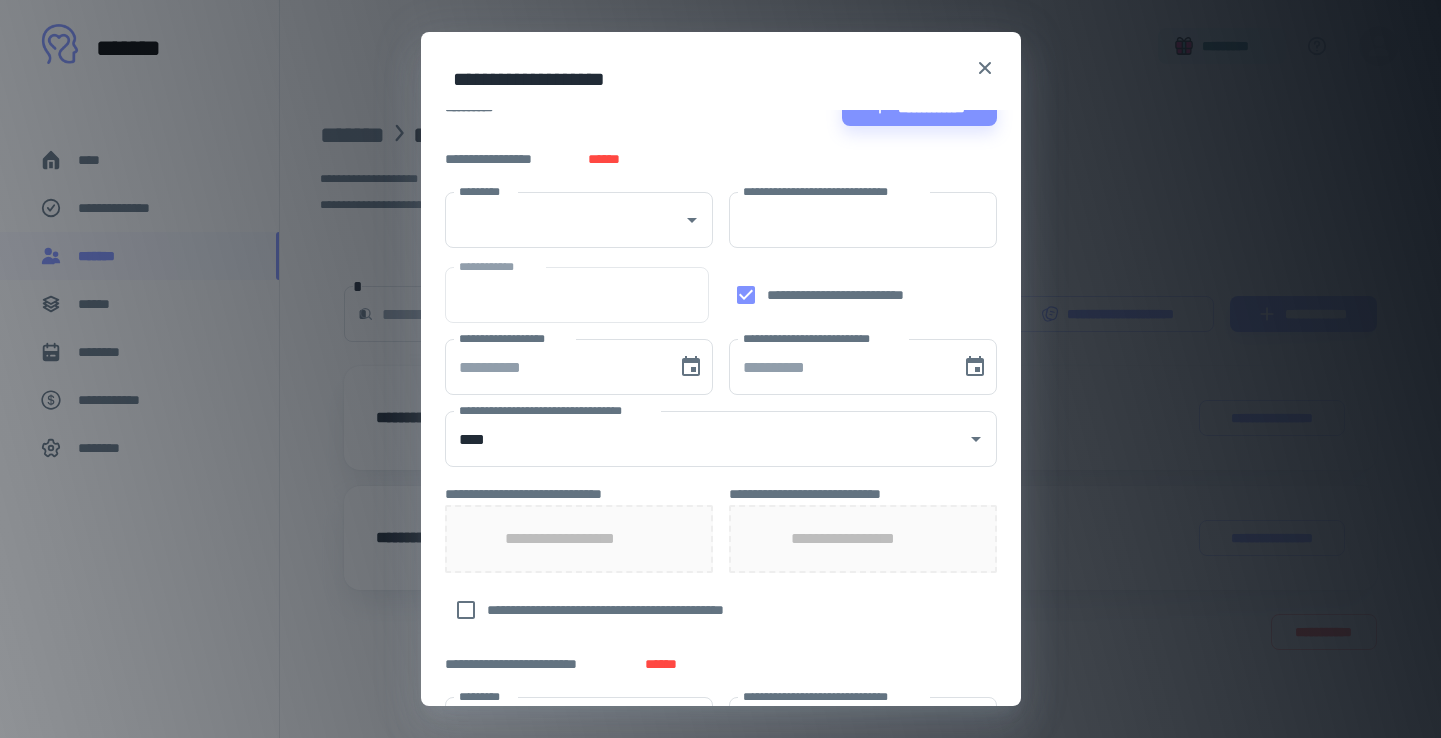 scroll, scrollTop: 360, scrollLeft: 0, axis: vertical 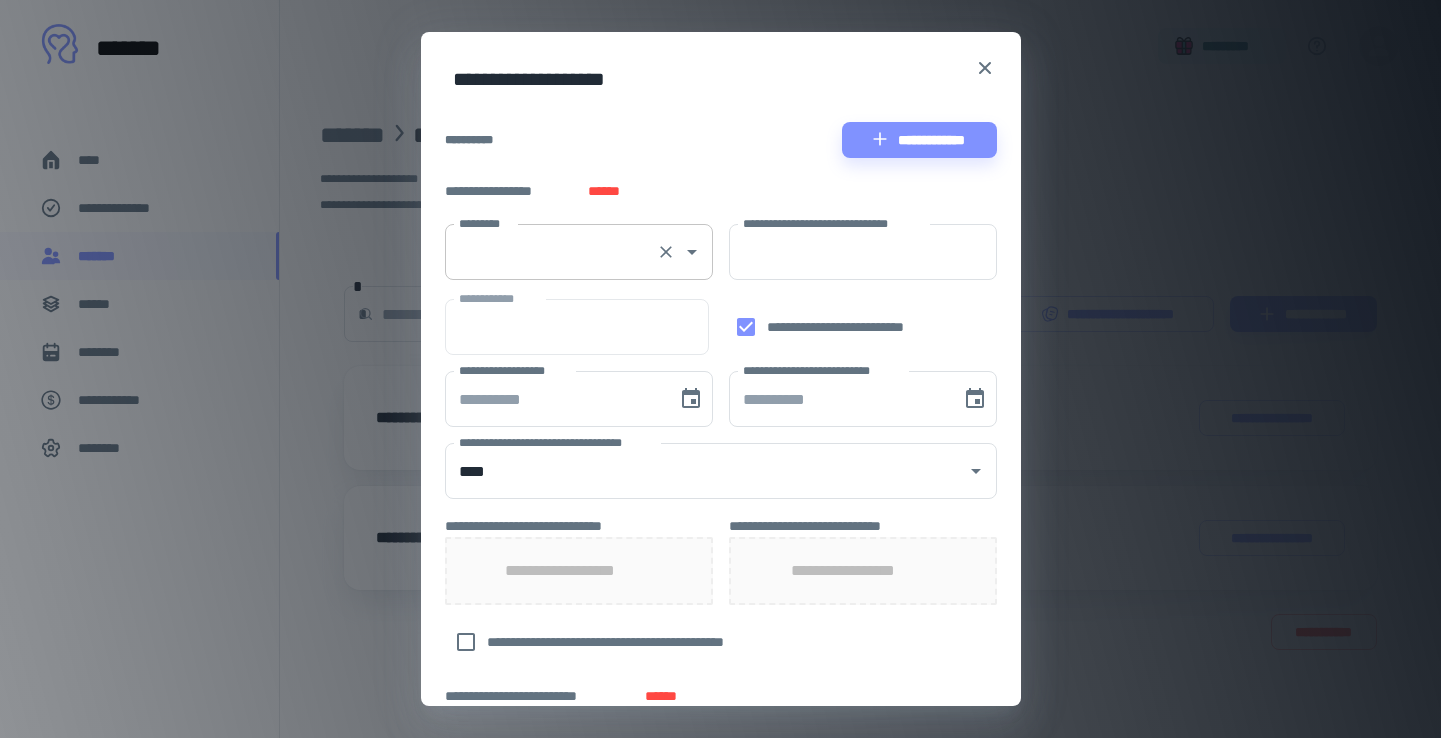 click on "*********" at bounding box center [551, 252] 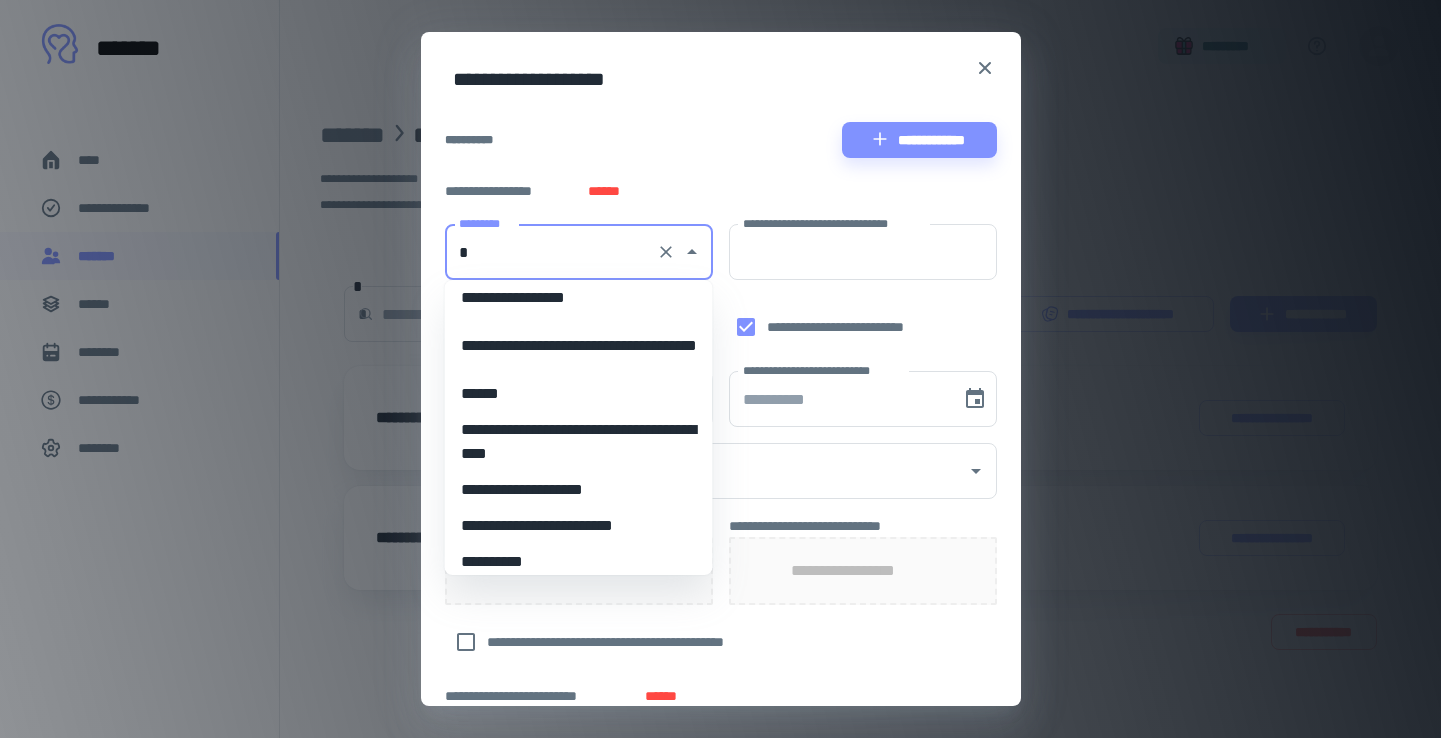 scroll, scrollTop: 0, scrollLeft: 0, axis: both 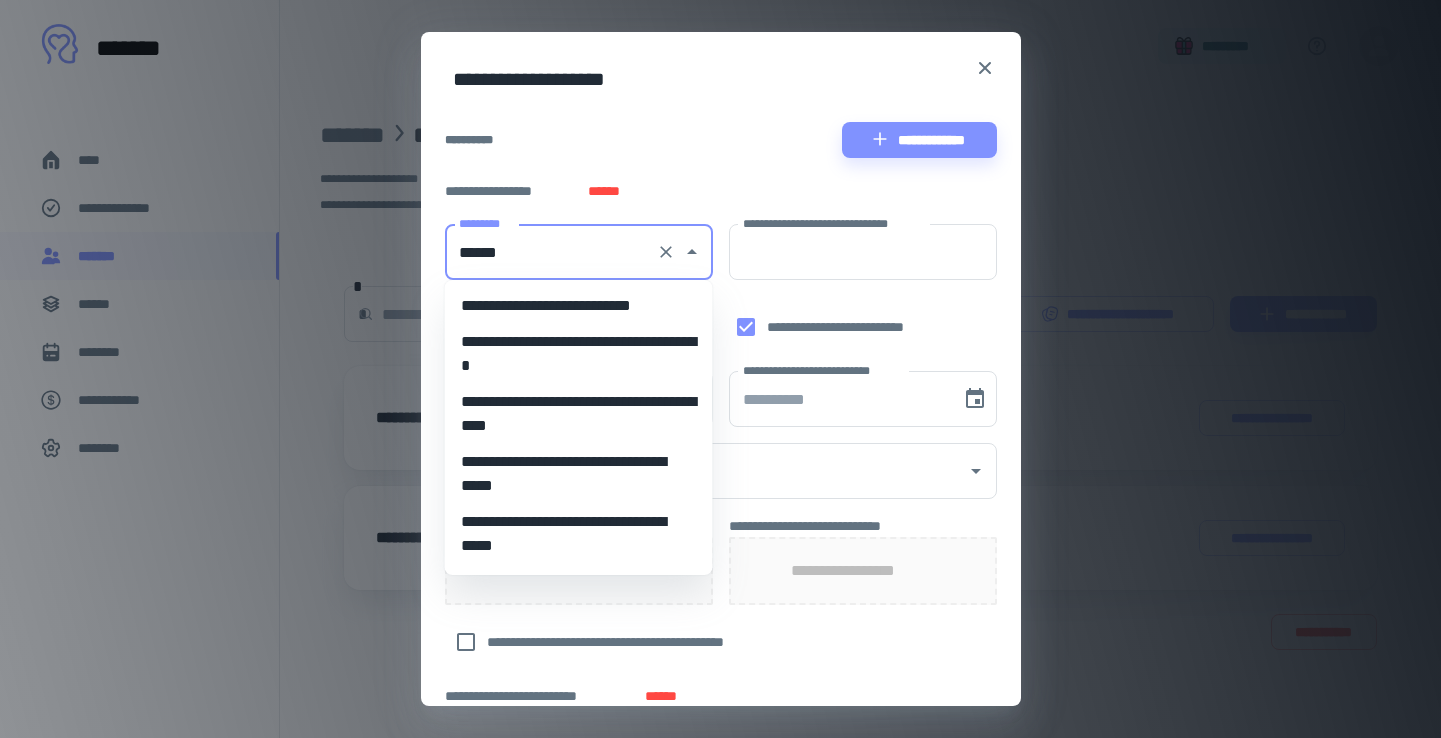 click on "**********" at bounding box center (579, 306) 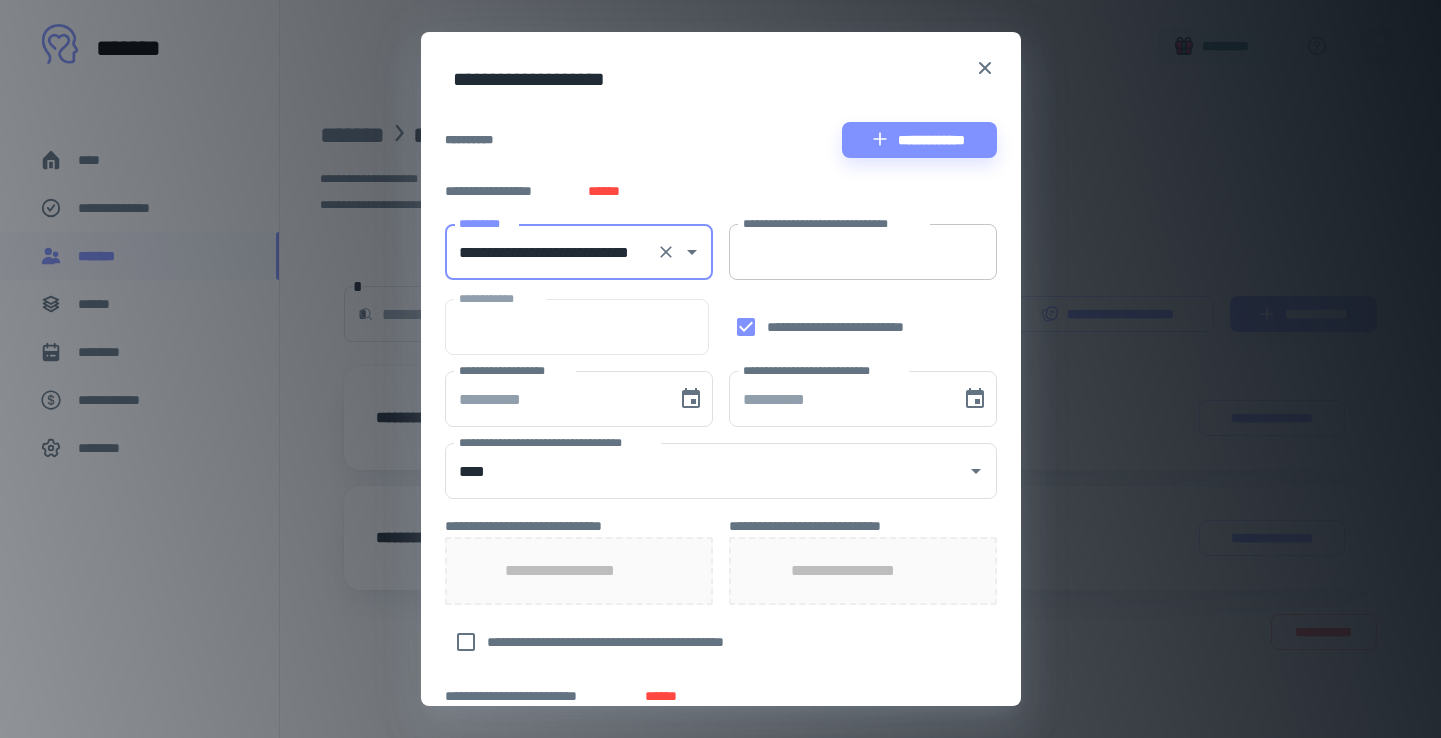 type on "**********" 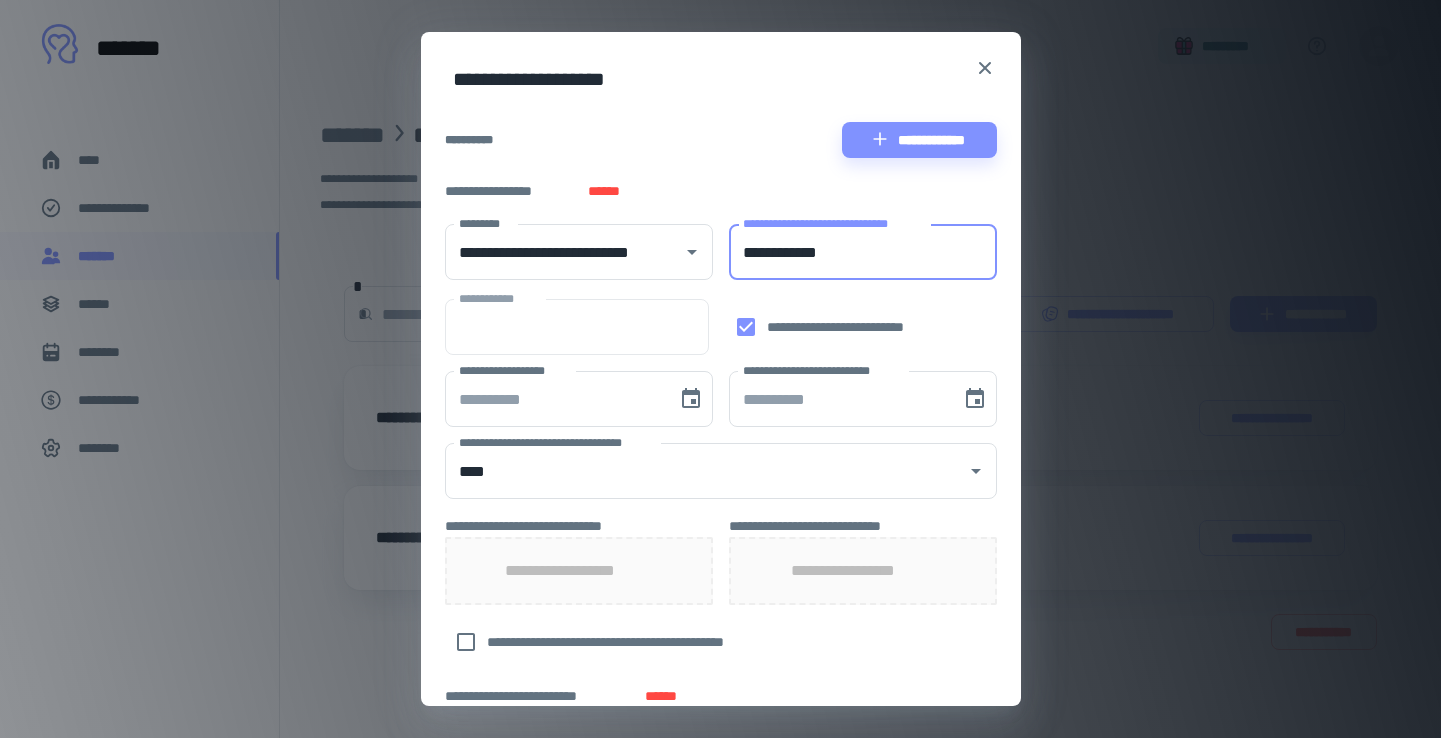 type on "**********" 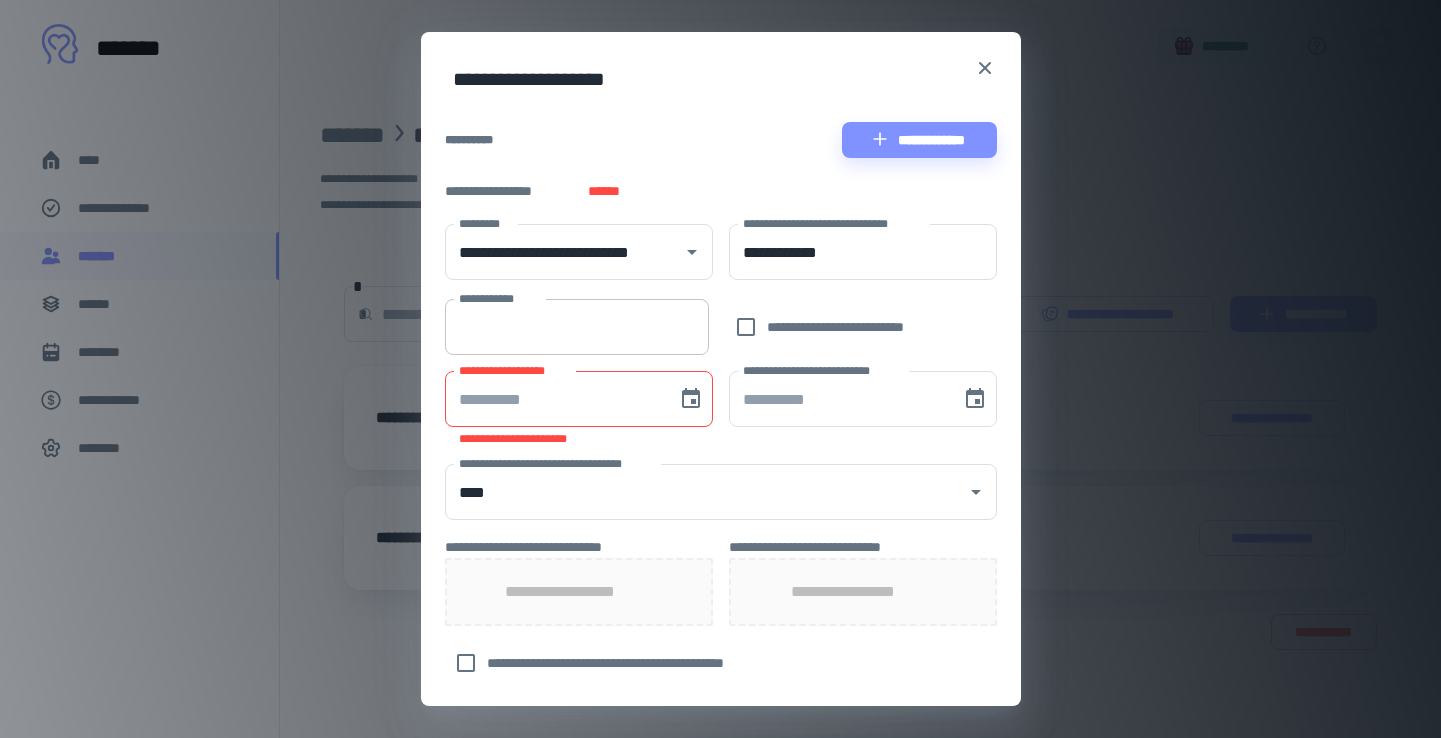 click on "**********" at bounding box center (577, 327) 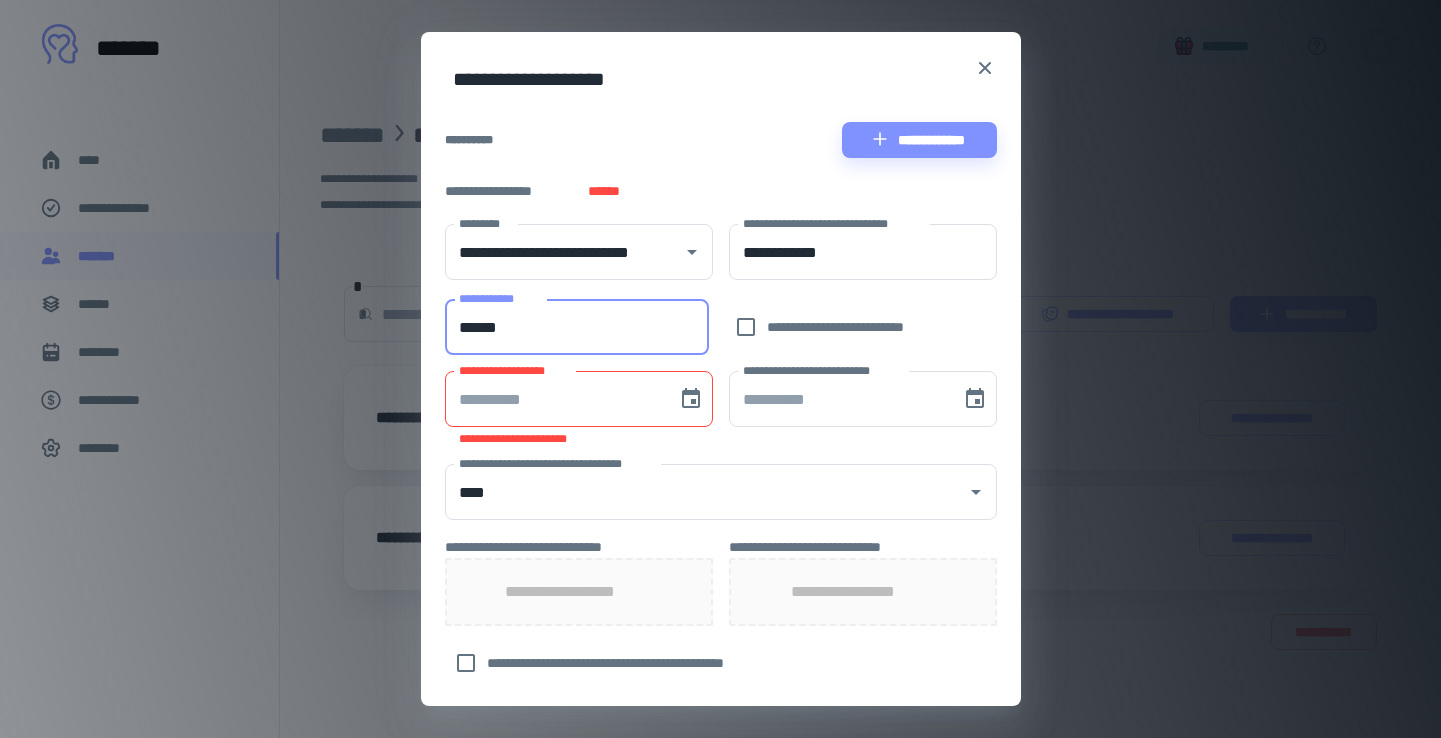 type on "******" 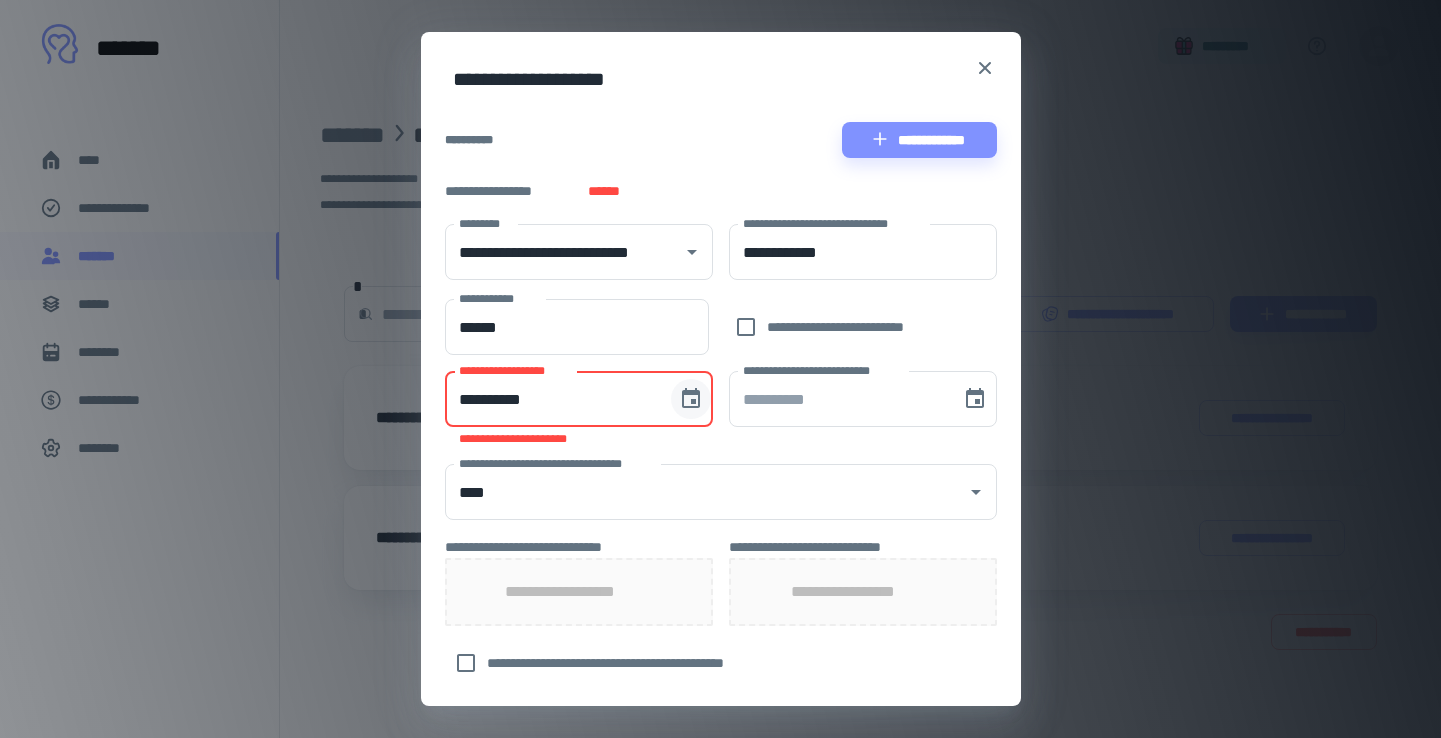 click 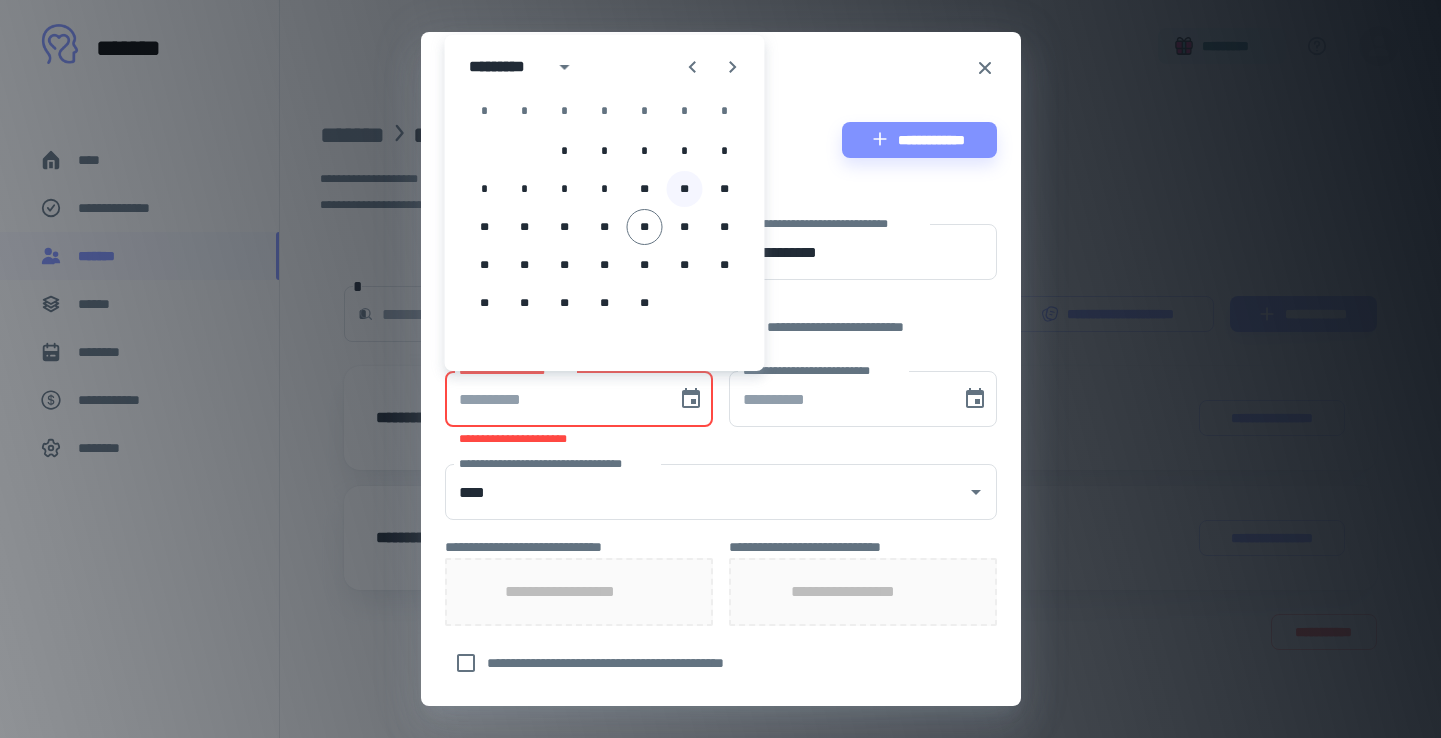 click on "**" at bounding box center [685, 189] 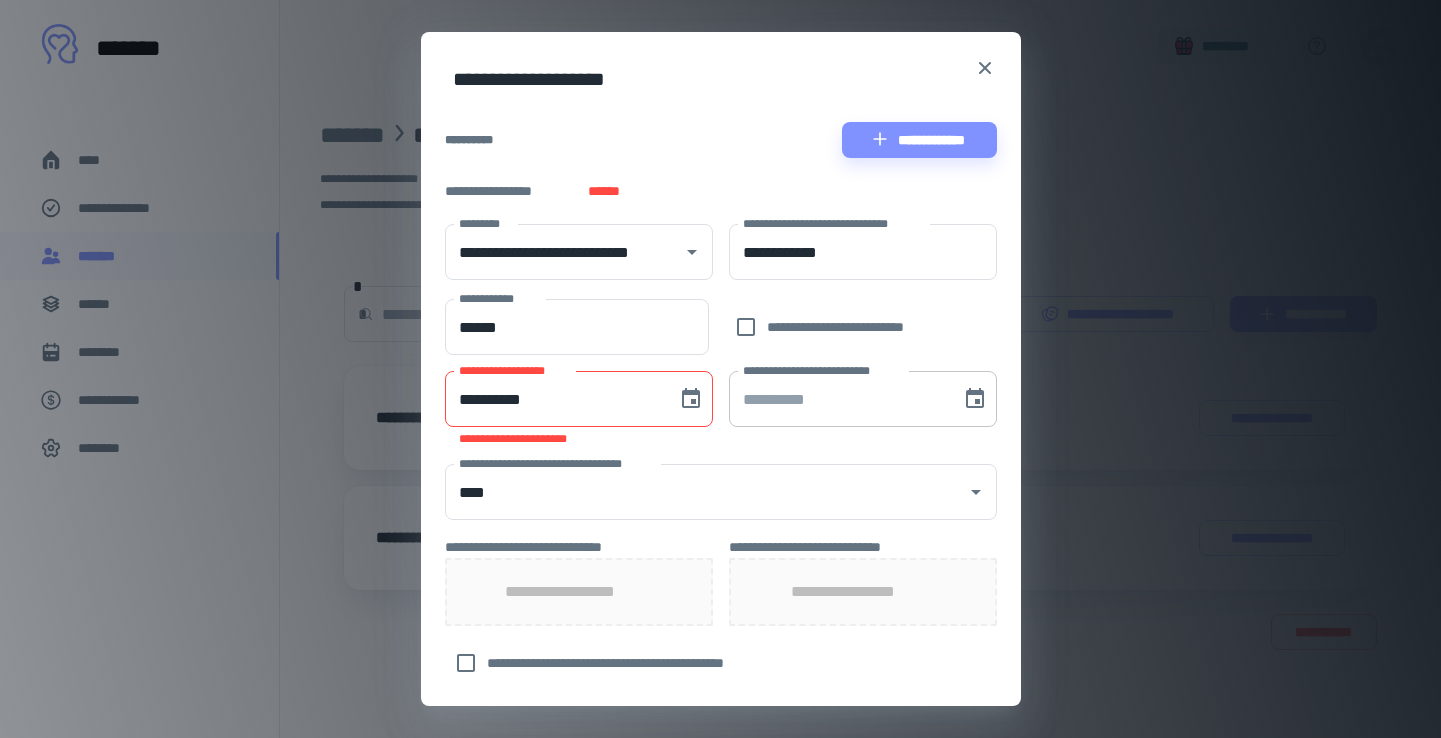 type on "**********" 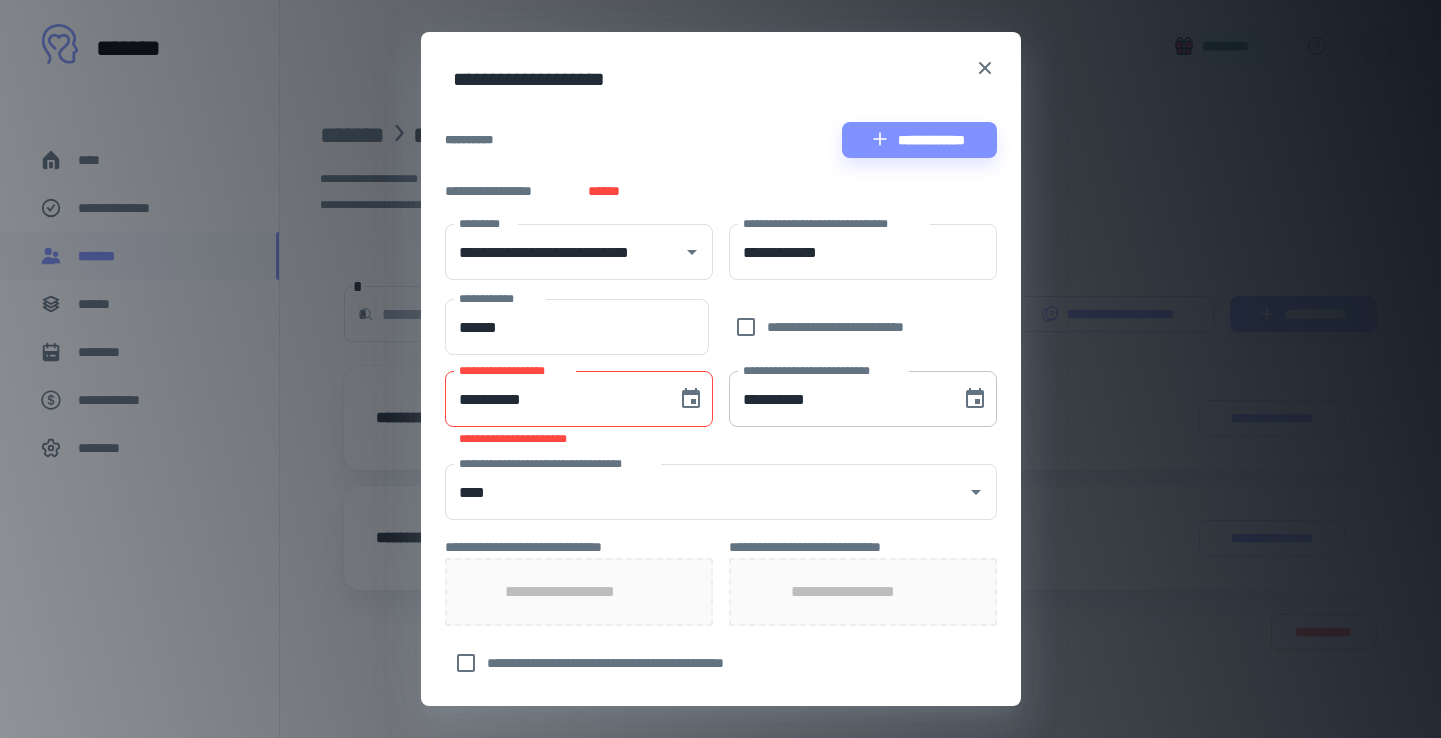 click on "**********" at bounding box center (838, 399) 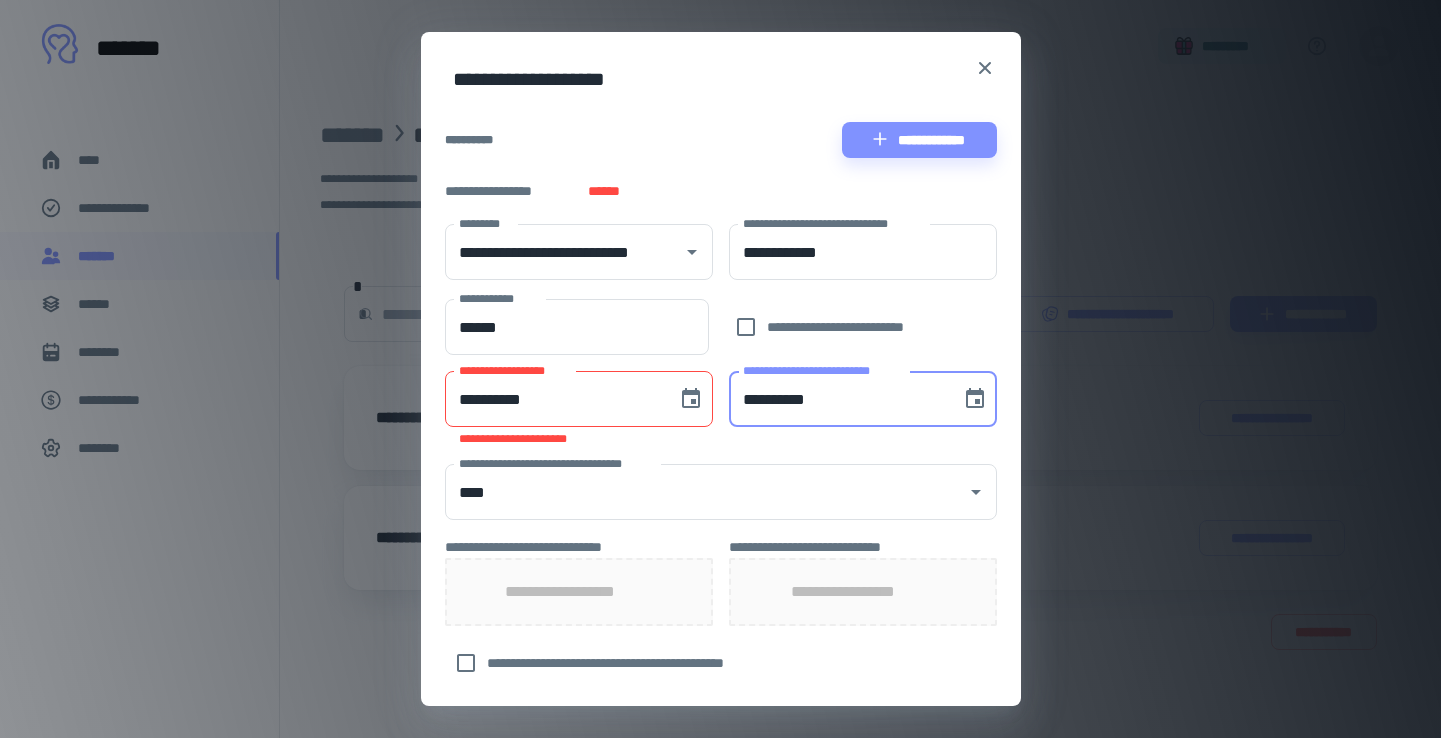 scroll, scrollTop: 435, scrollLeft: 0, axis: vertical 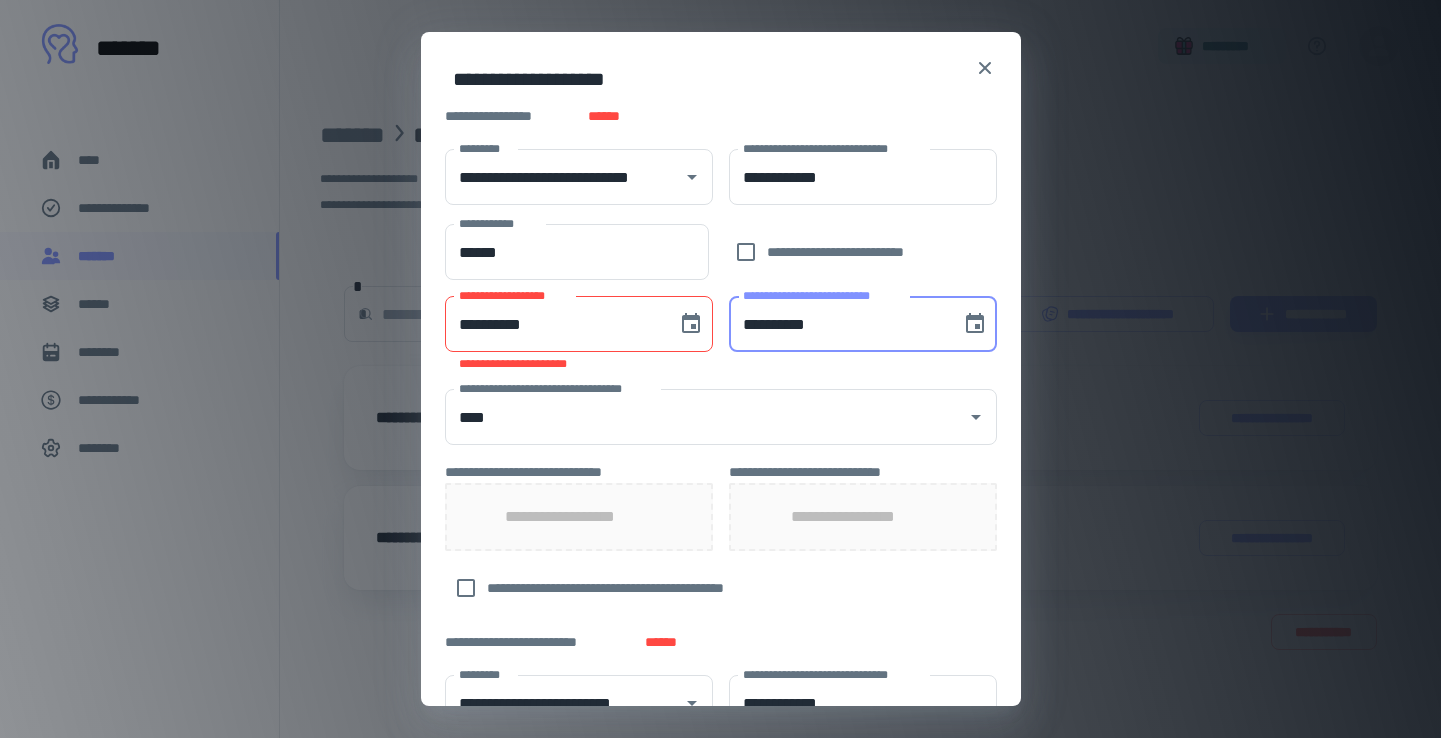 type 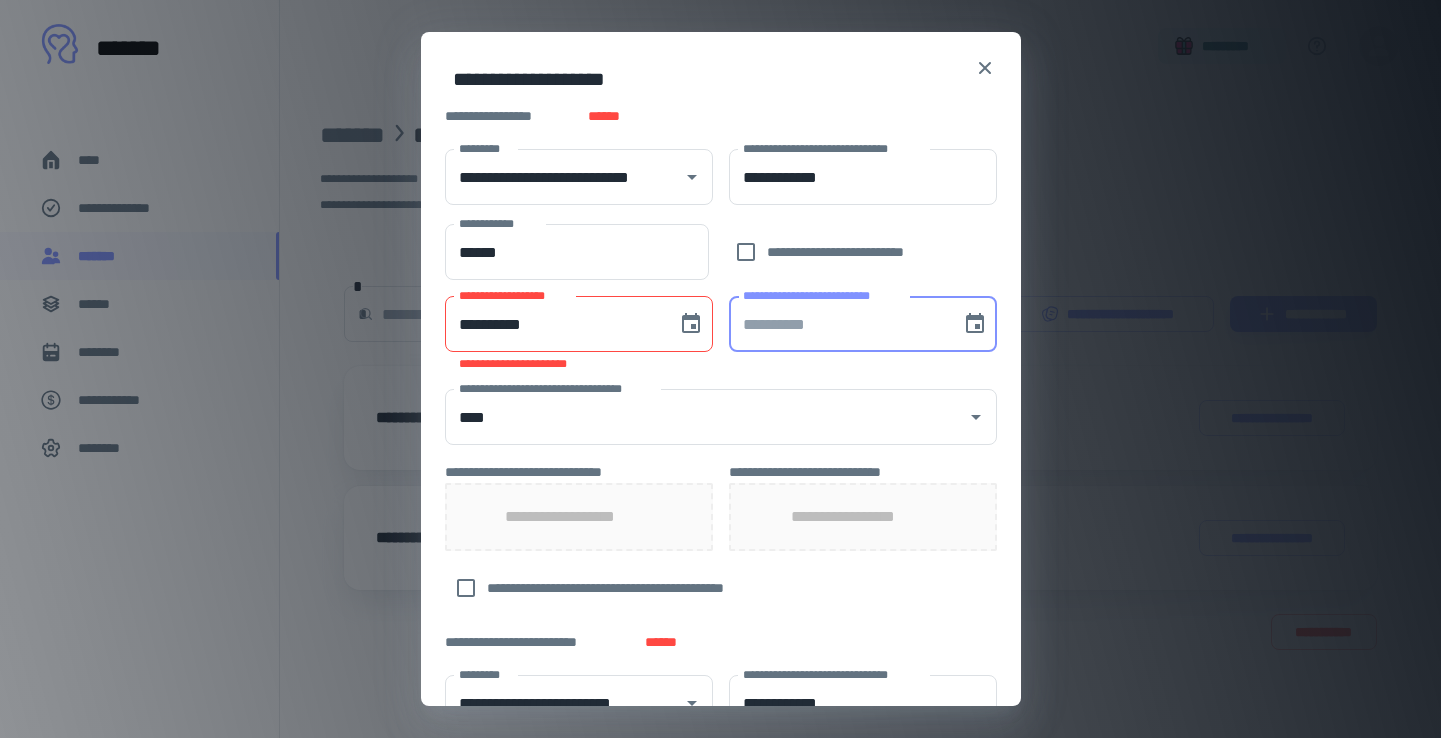 click on "**********" at bounding box center [579, 364] 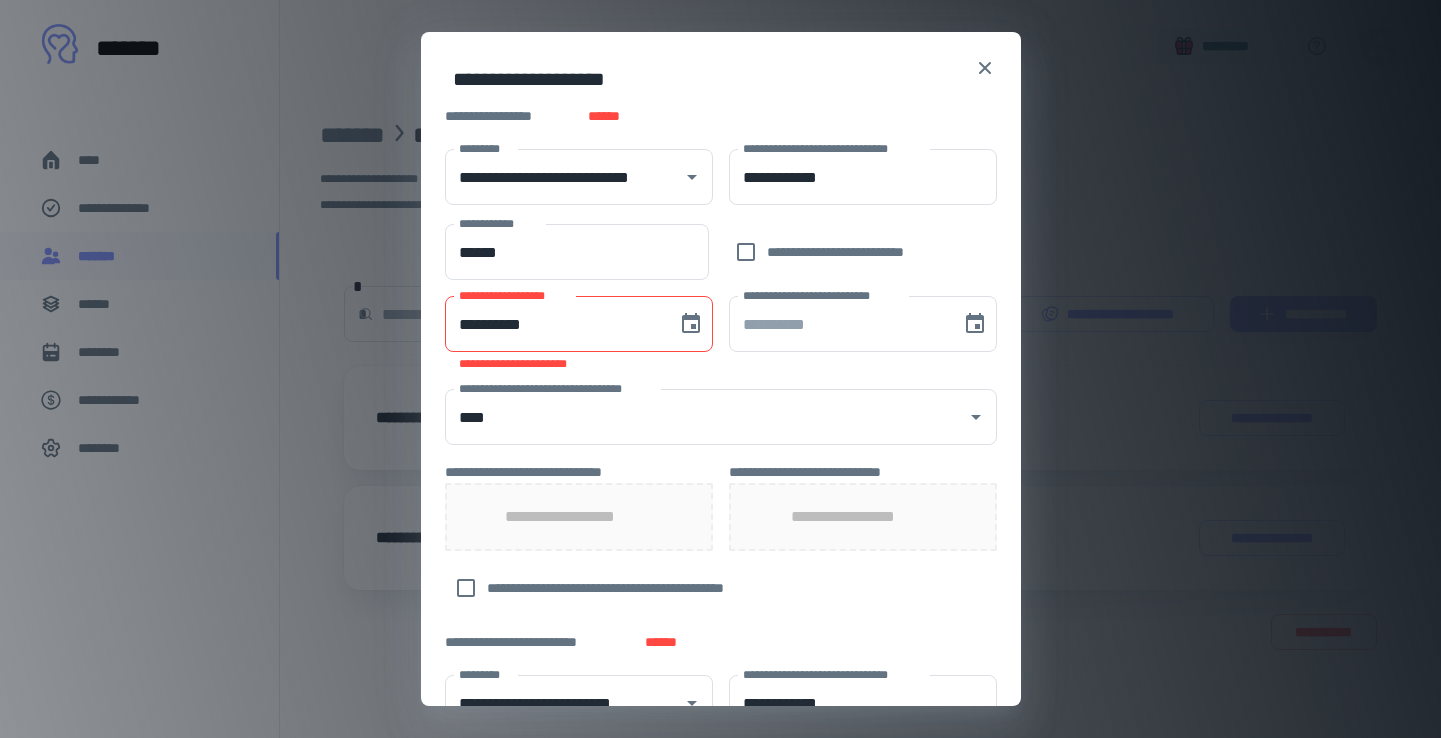 click on "[FIRST] [LAST] [STREET] [CITY] [STATE] [ZIP] [PHONE] [EMAIL]" at bounding box center (721, 350) 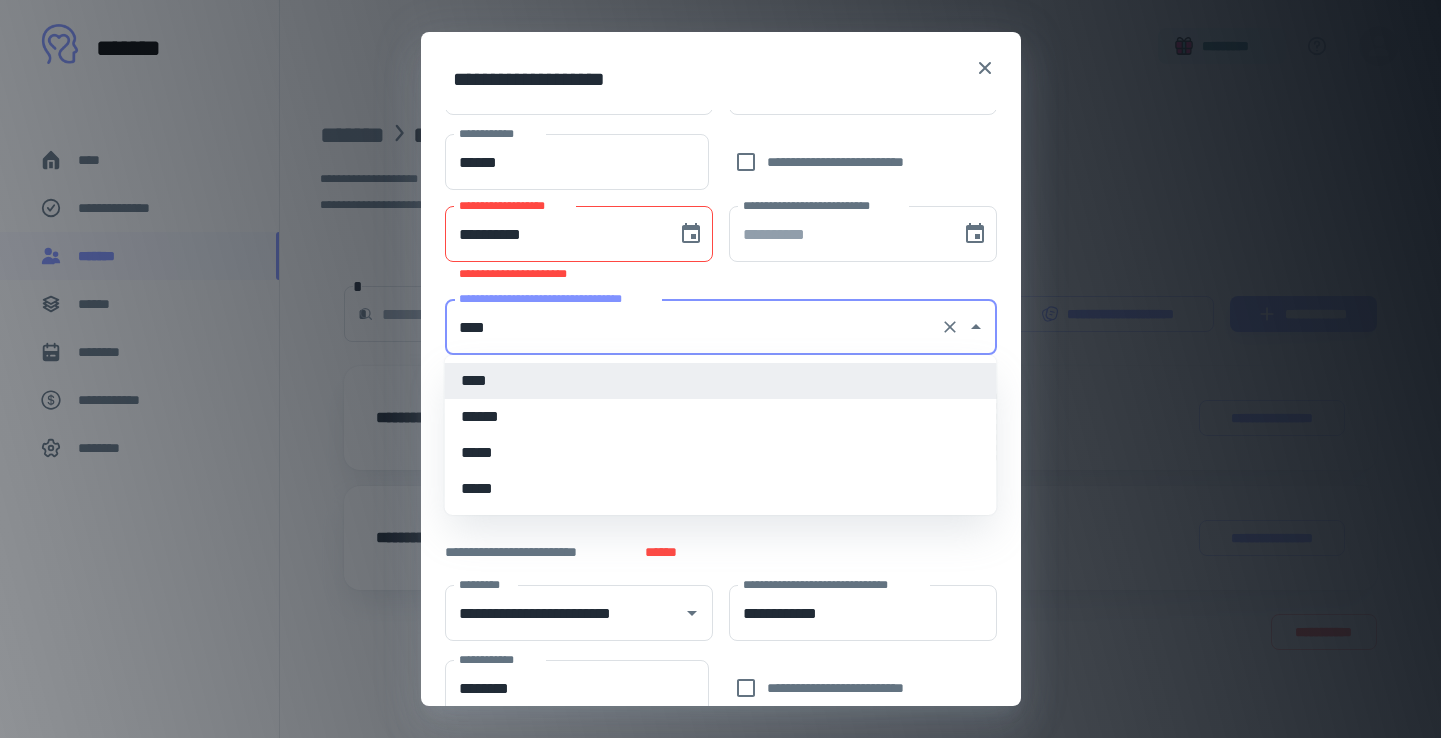 click on "****" at bounding box center (693, 327) 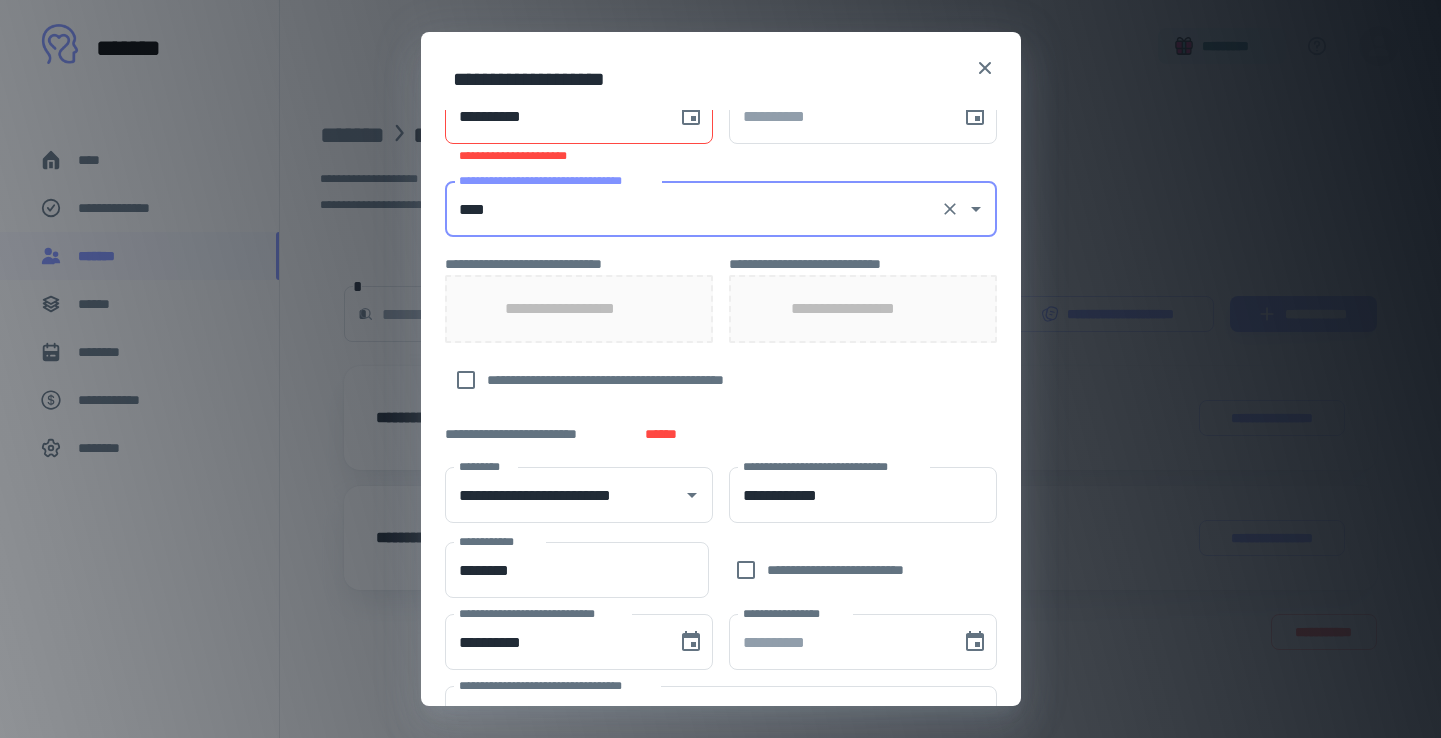 scroll, scrollTop: 722, scrollLeft: 0, axis: vertical 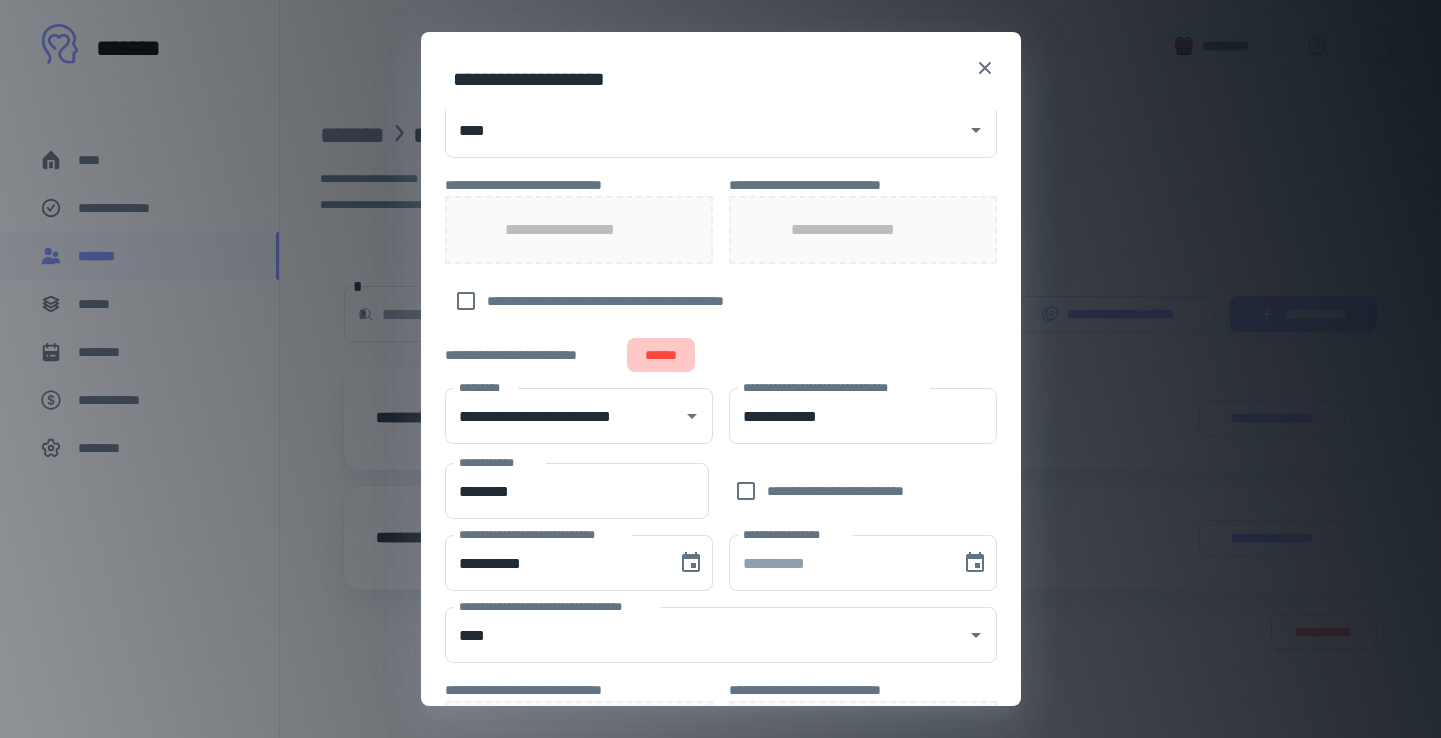 click on "******" at bounding box center [661, 355] 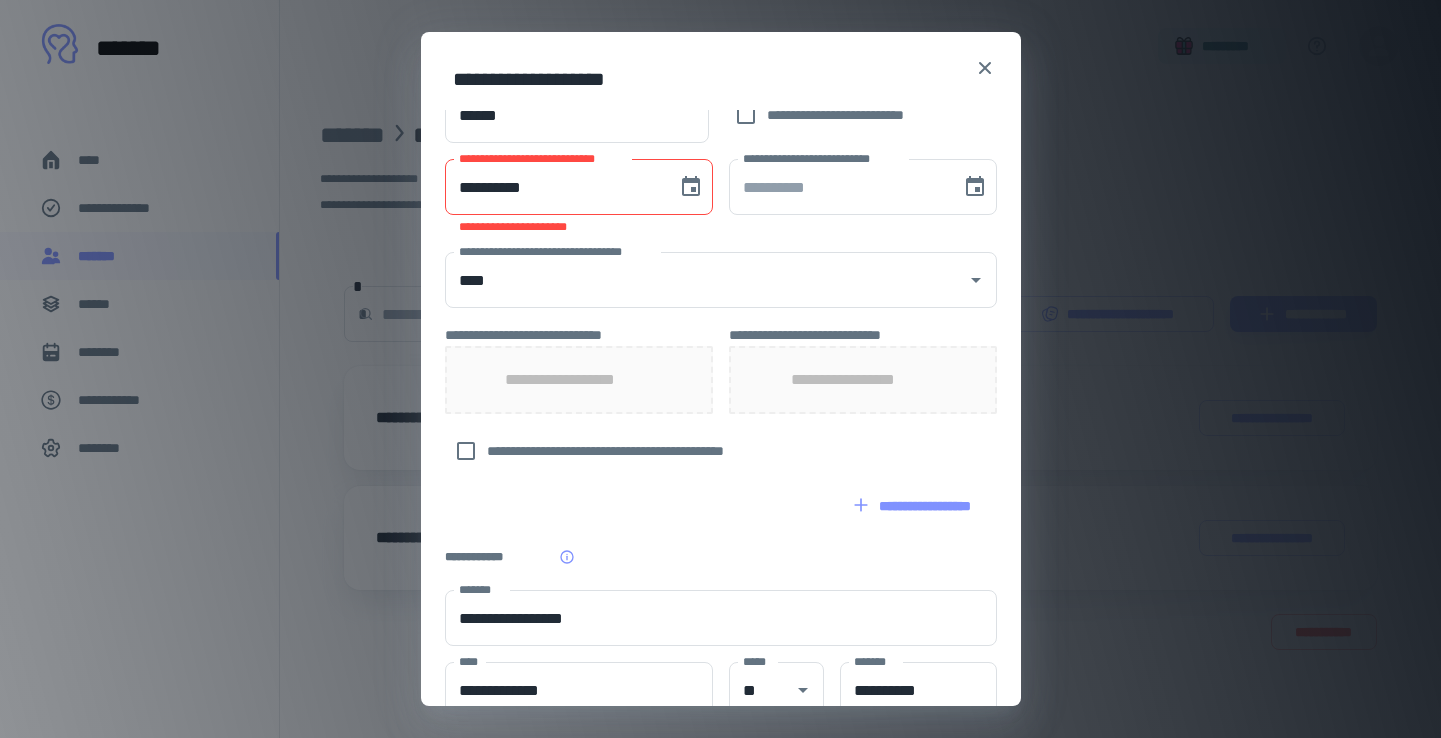 scroll, scrollTop: 652, scrollLeft: 0, axis: vertical 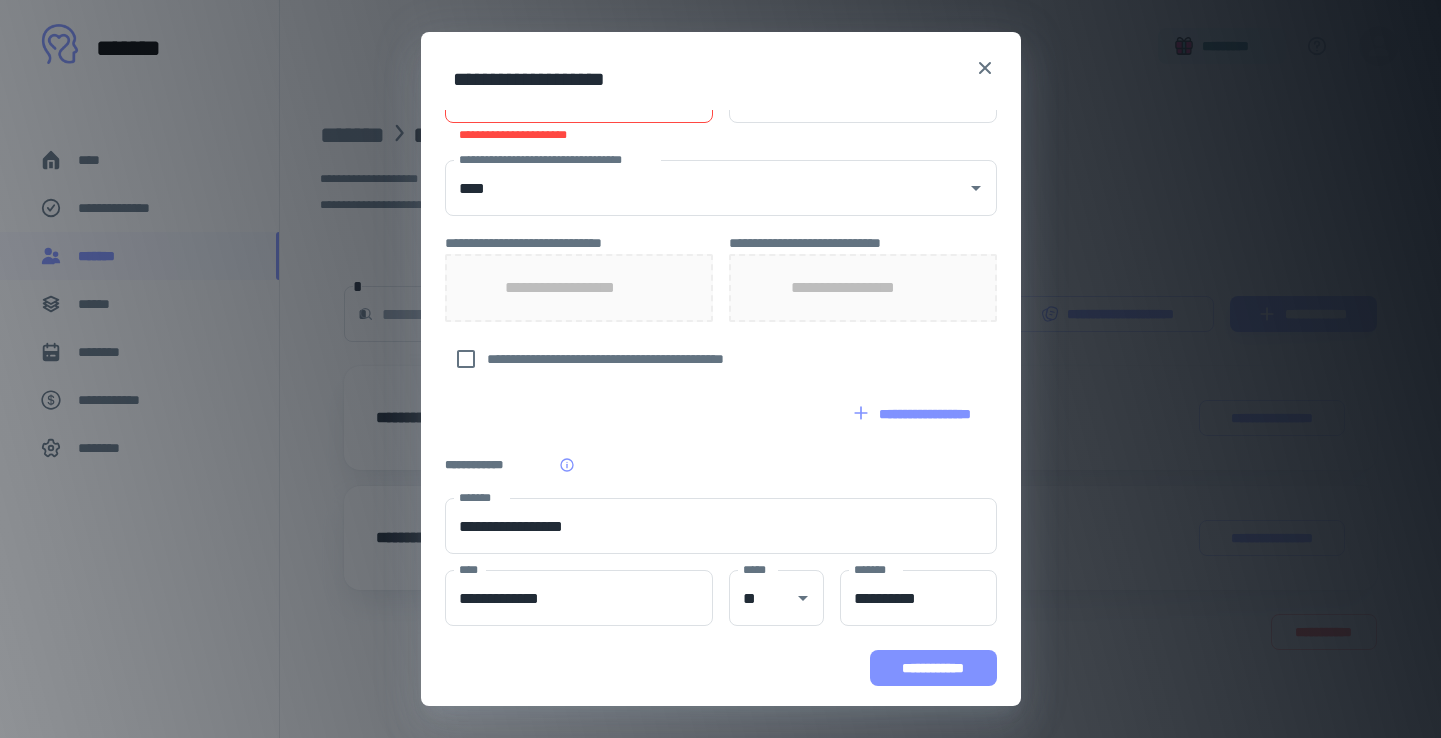 click on "**********" at bounding box center [933, 668] 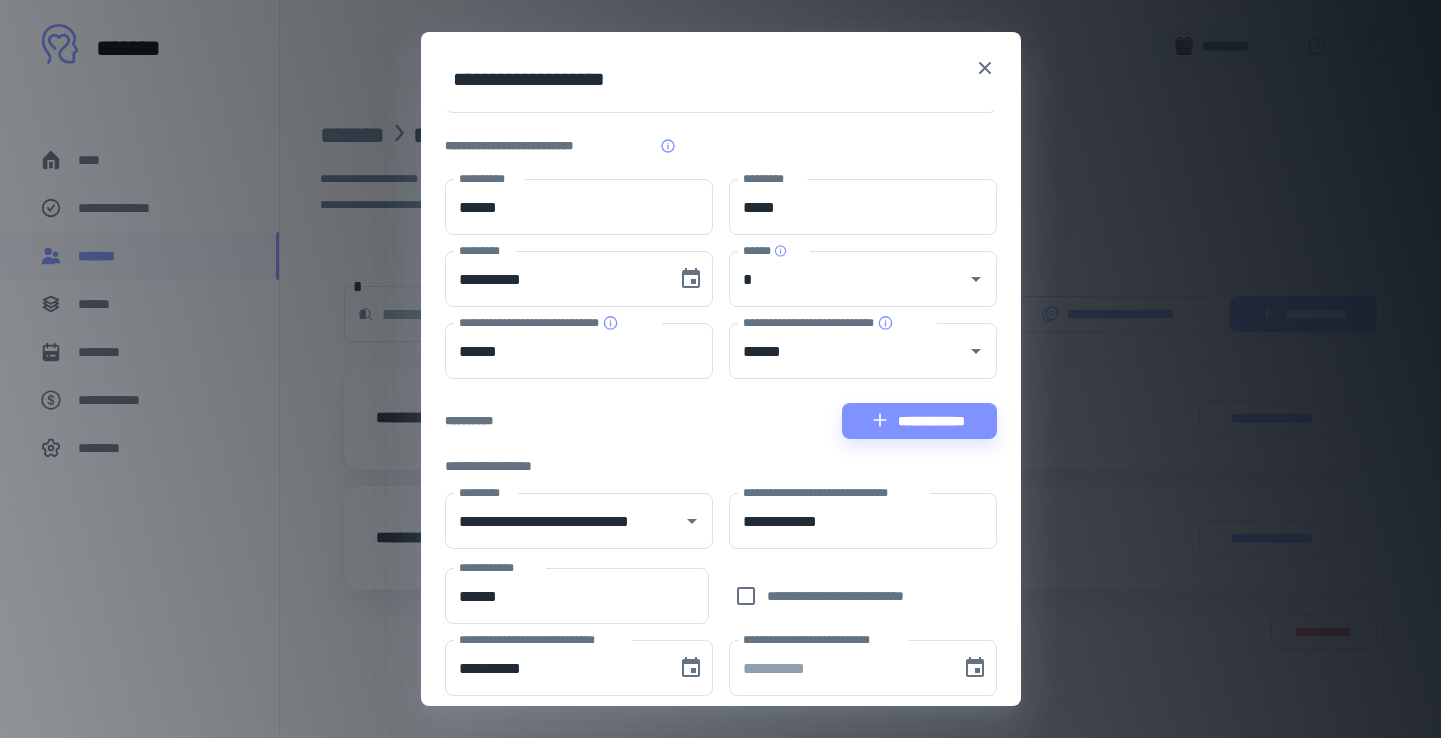 scroll, scrollTop: 0, scrollLeft: 0, axis: both 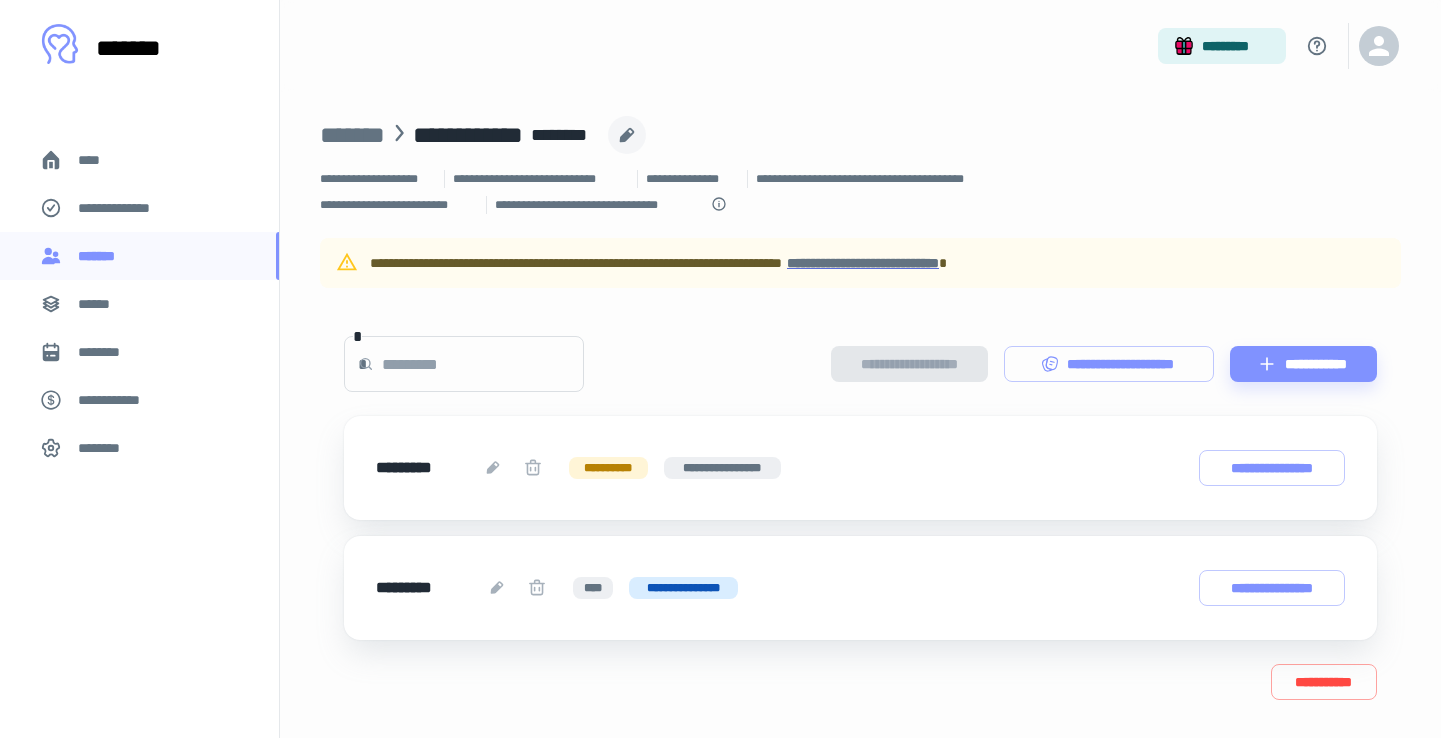 click on "**********" at bounding box center [860, 263] 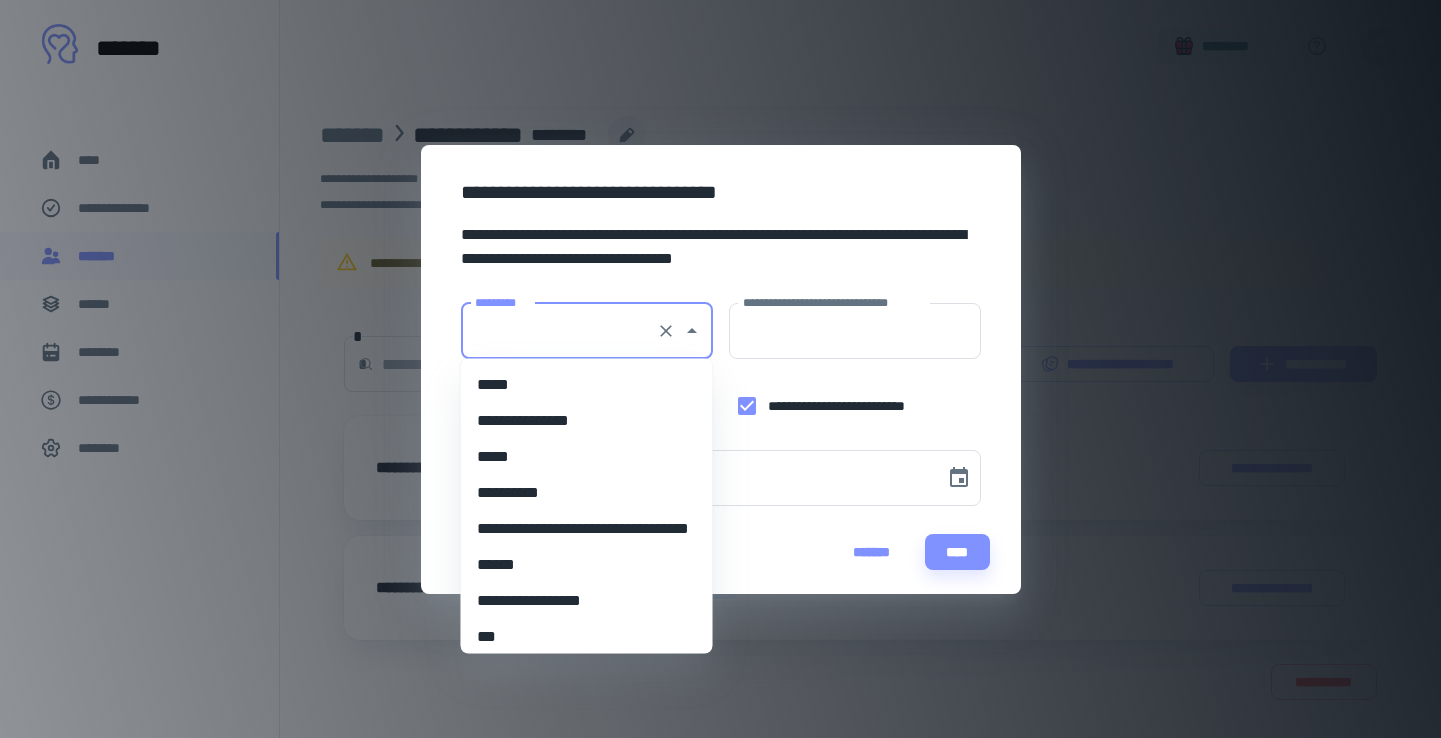 click on "*********" at bounding box center (559, 331) 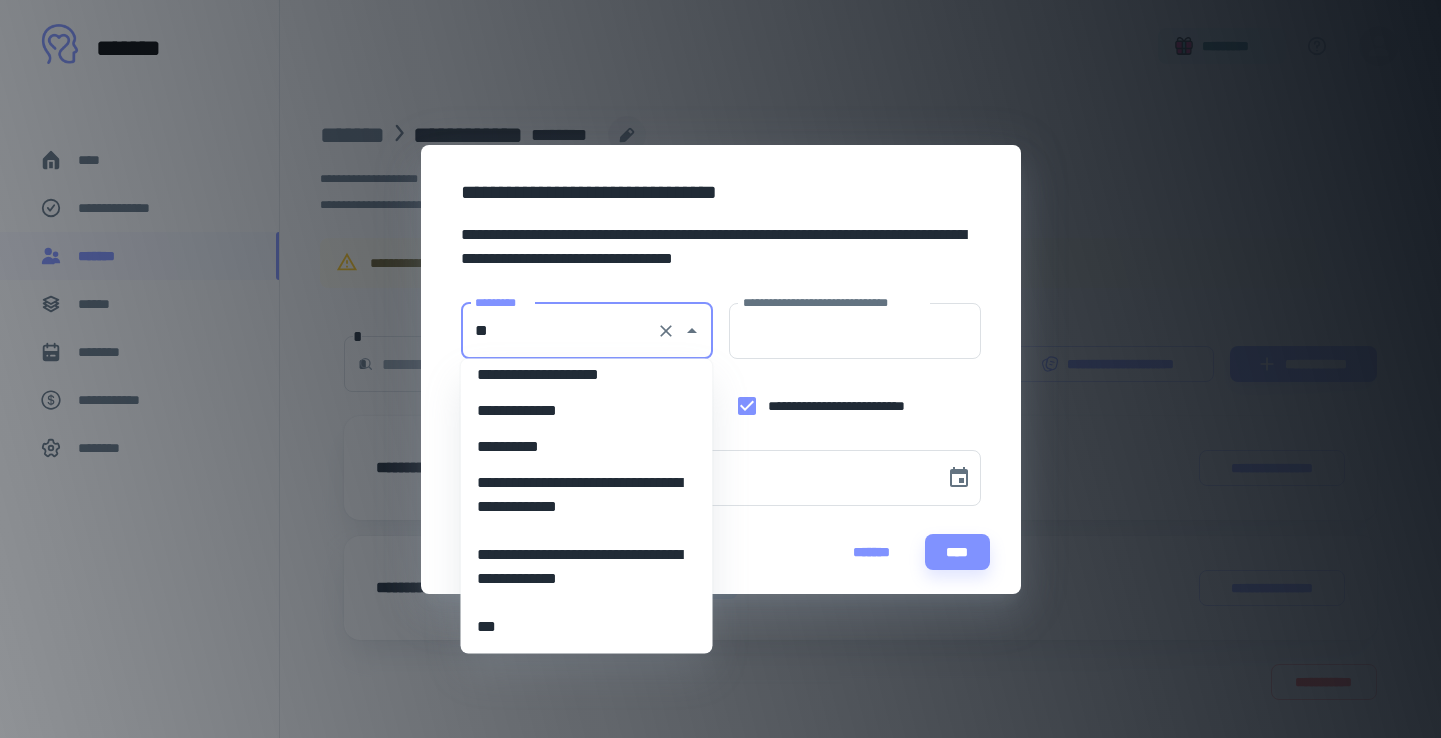 scroll, scrollTop: 0, scrollLeft: 0, axis: both 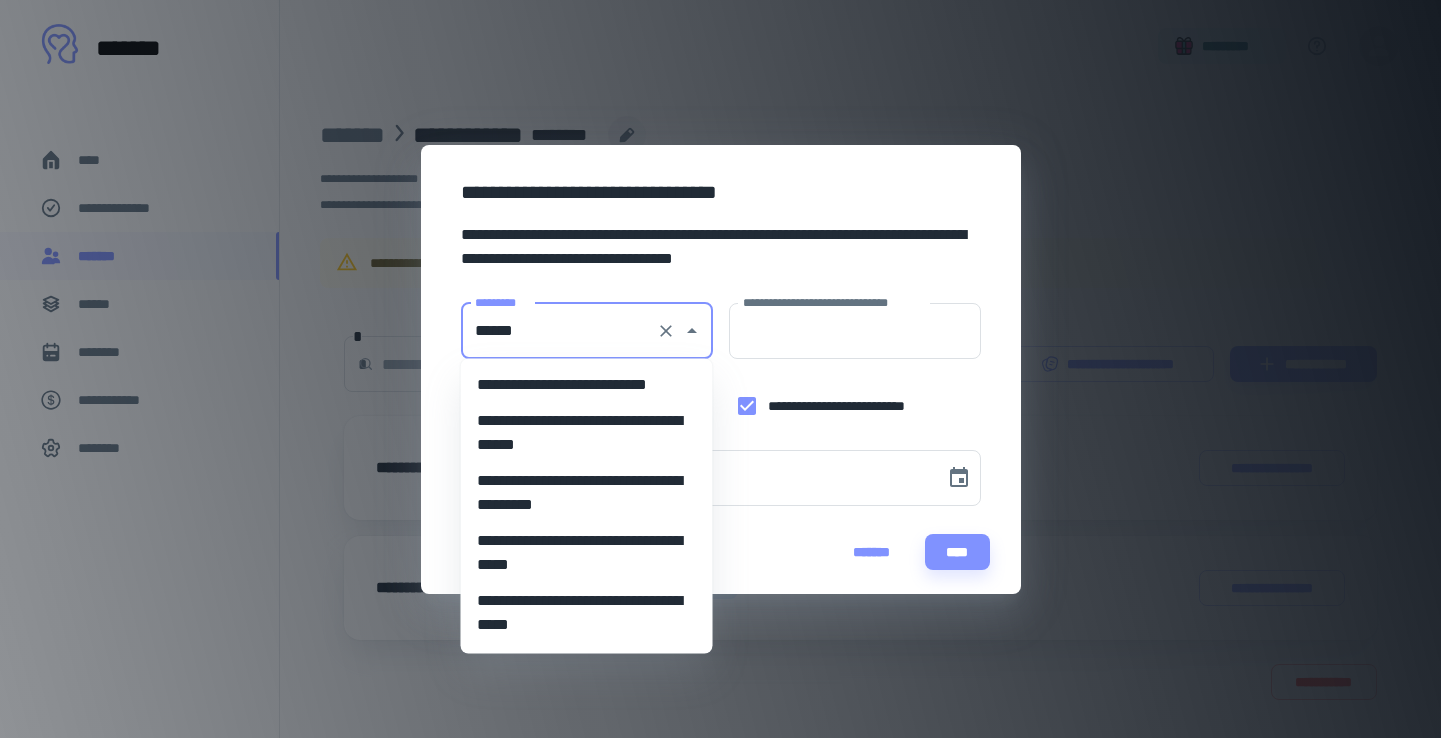 click on "**********" at bounding box center [587, 385] 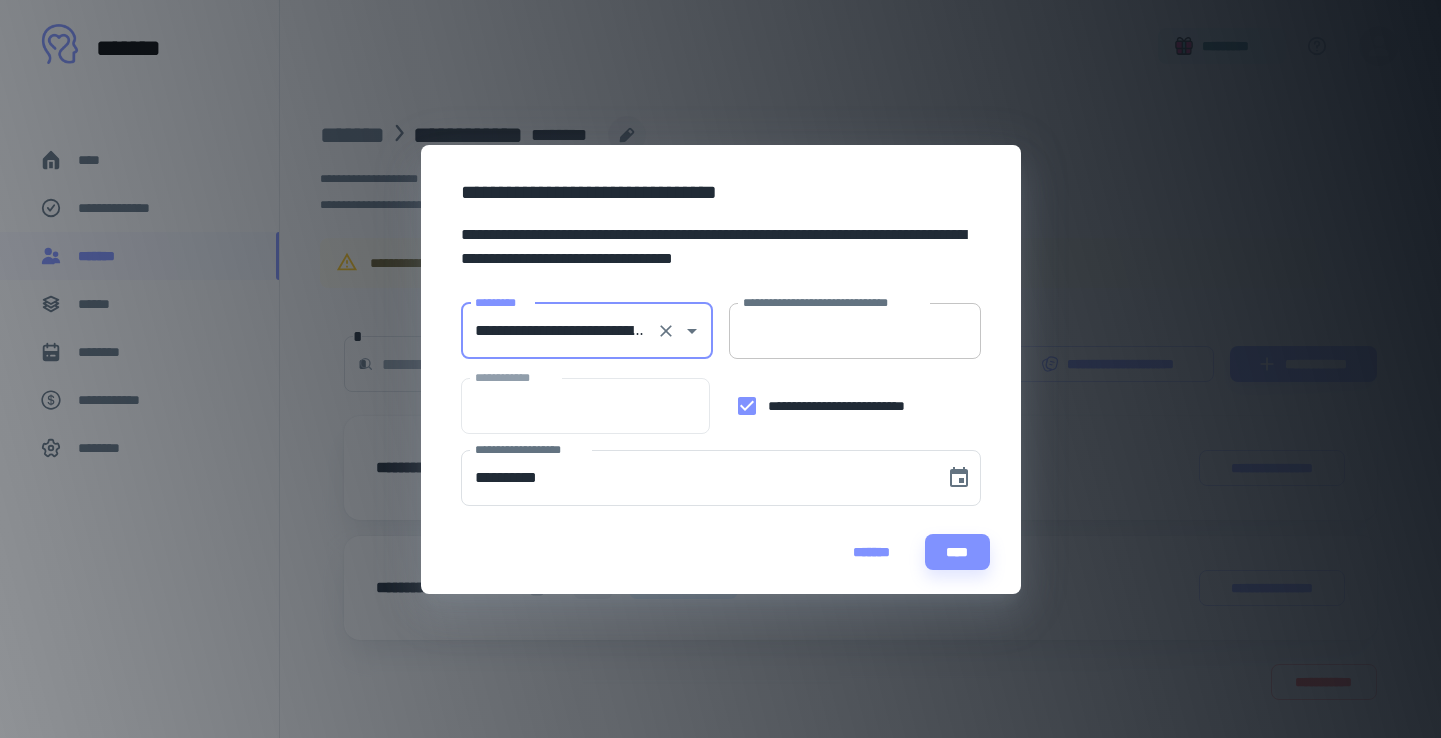 type on "**********" 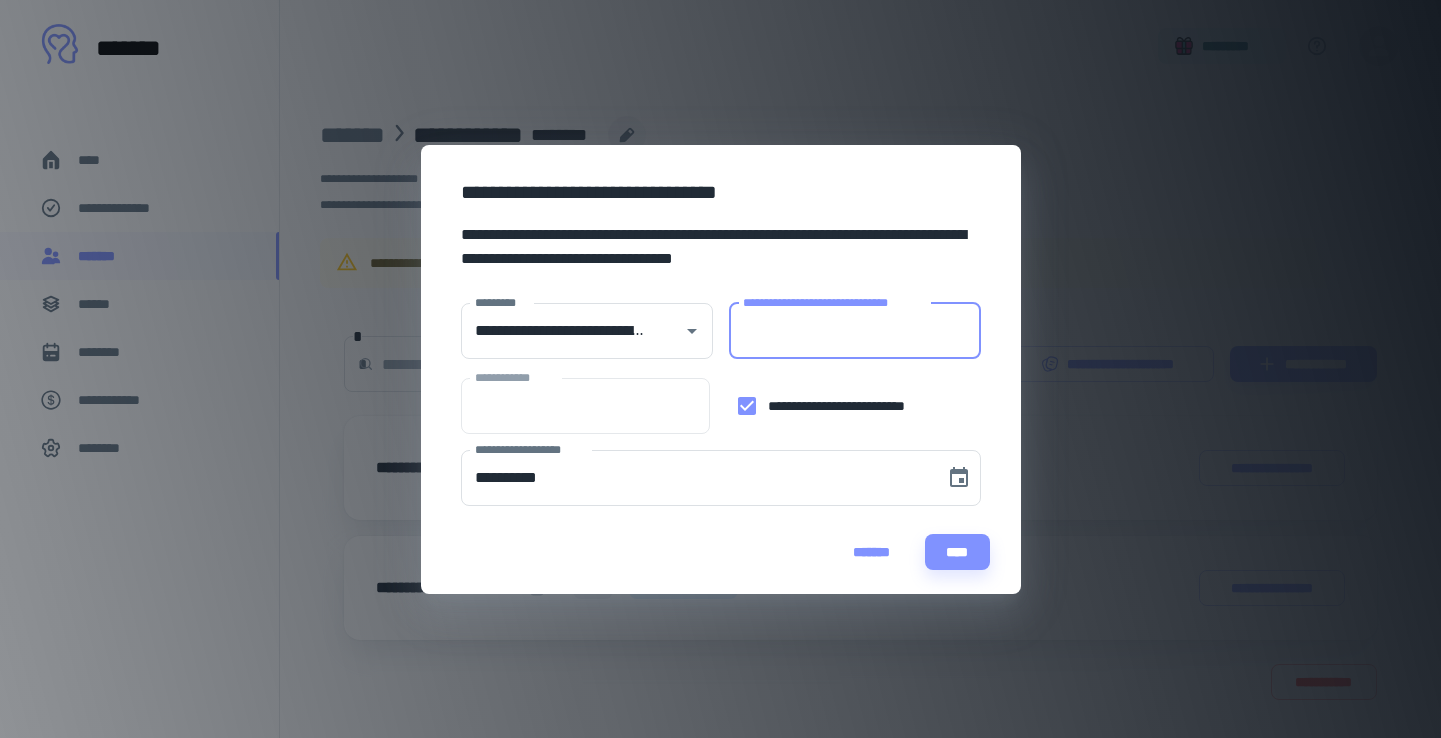 click on "**********" at bounding box center [855, 331] 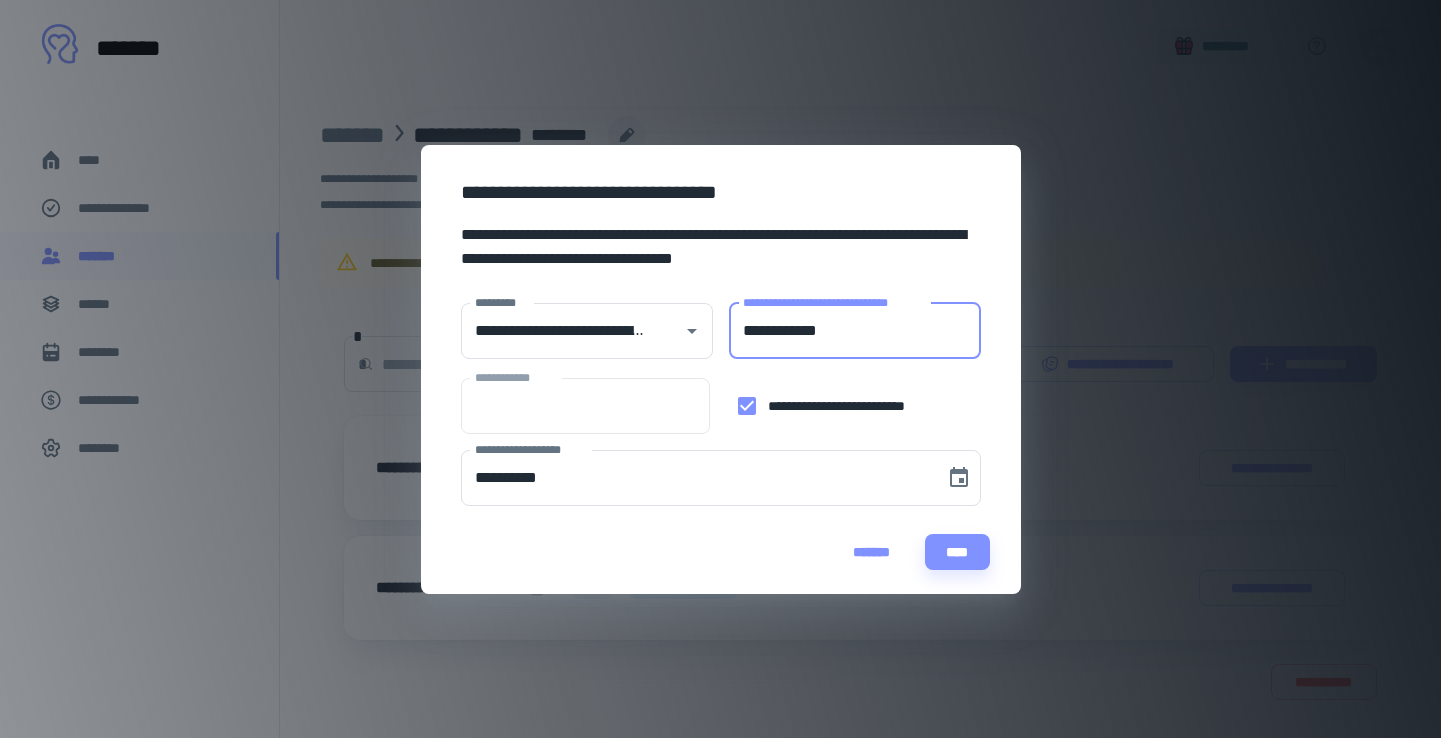 type on "**********" 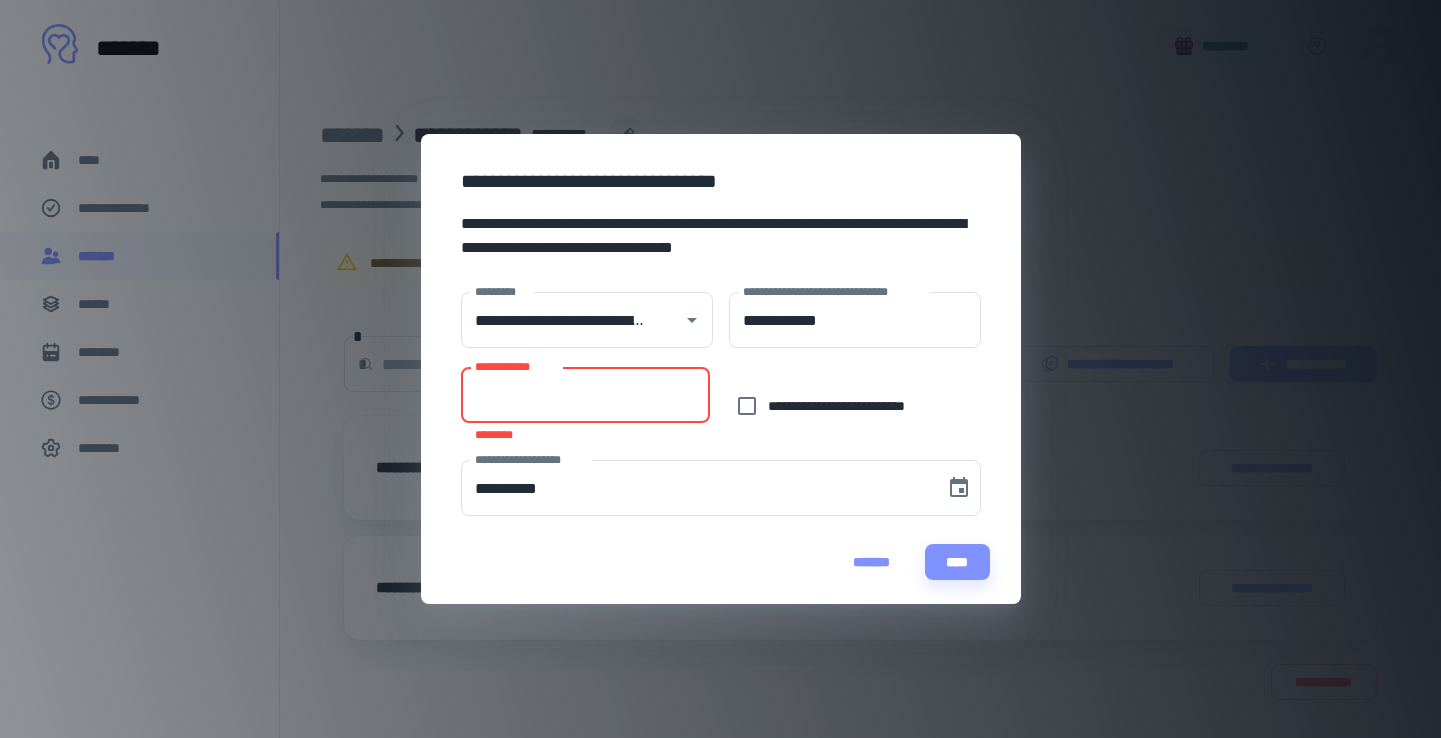 click on "**********" at bounding box center [586, 395] 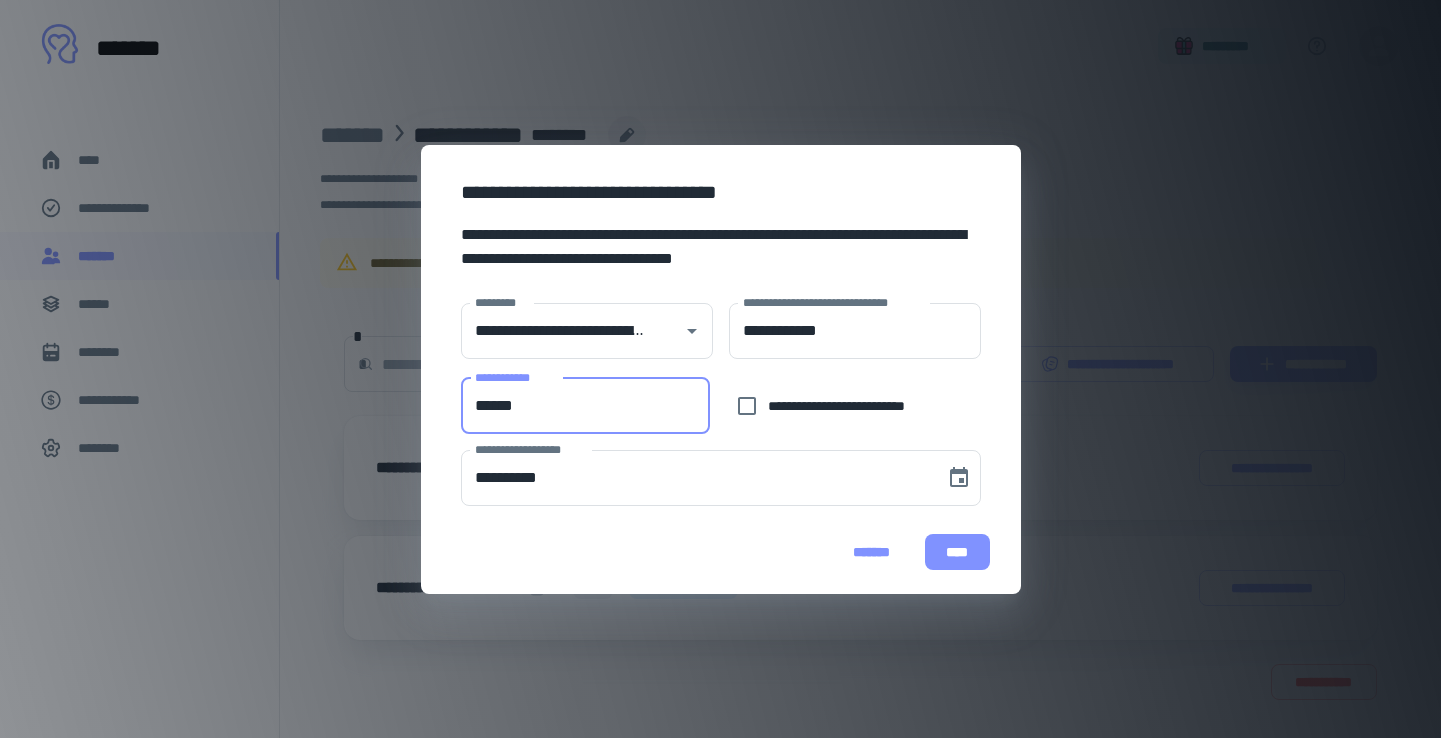 type on "******" 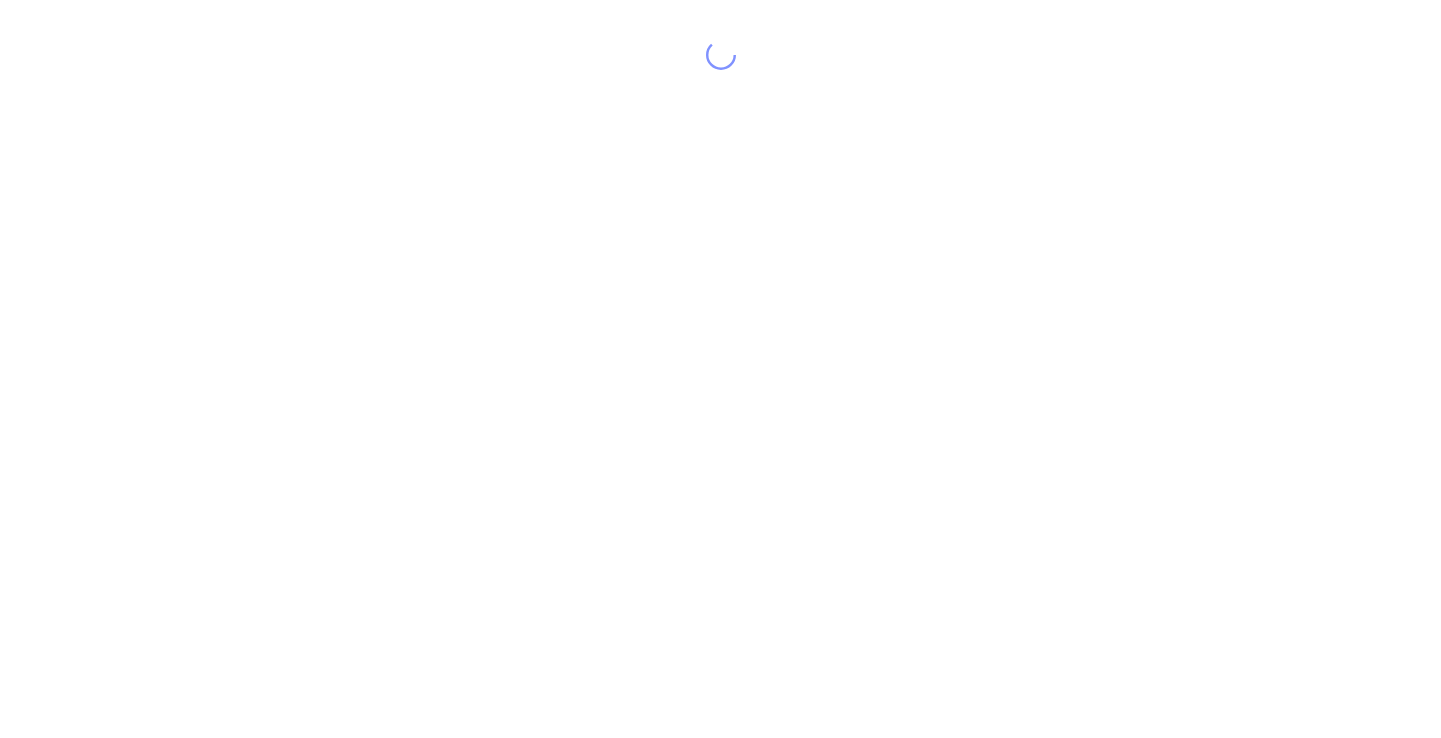 scroll, scrollTop: 0, scrollLeft: 0, axis: both 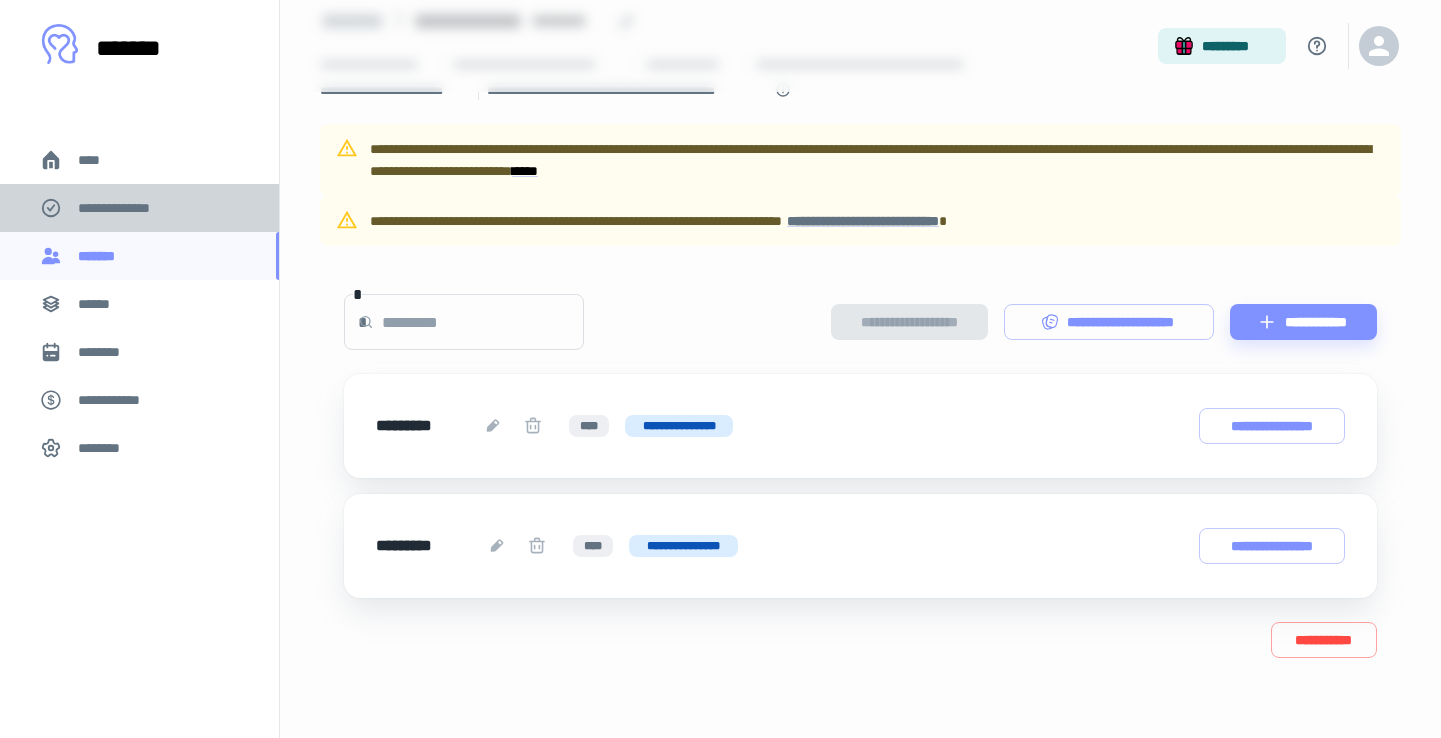 click on "**********" at bounding box center [127, 208] 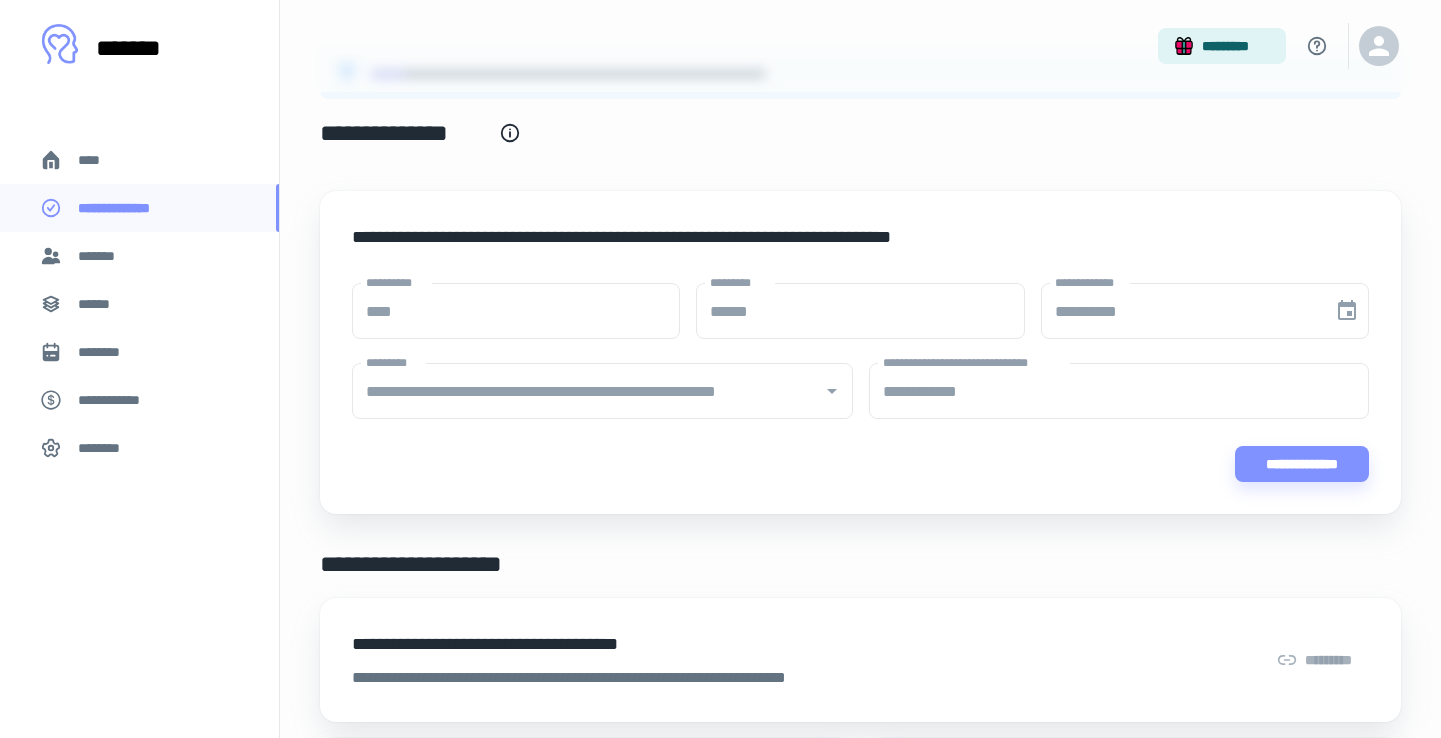 scroll, scrollTop: 58, scrollLeft: 0, axis: vertical 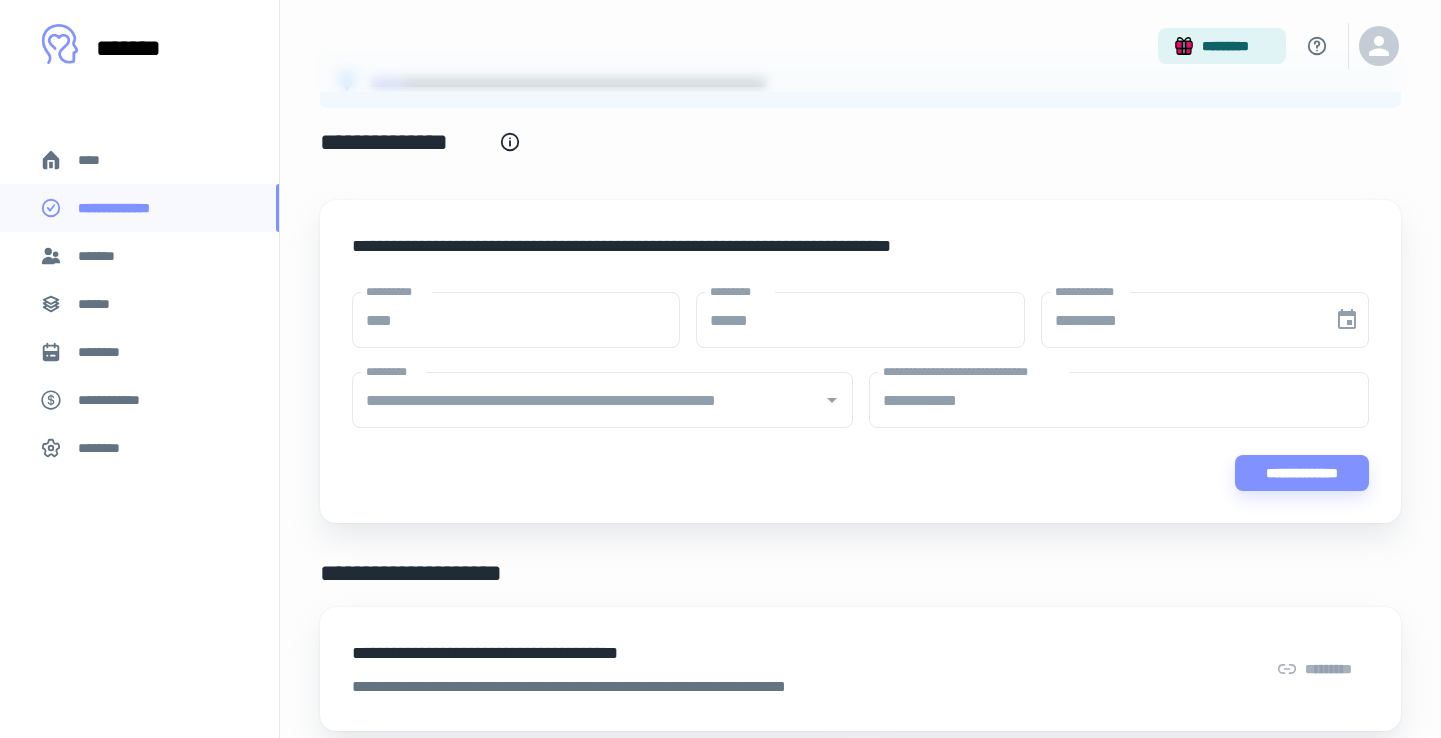 click on "**********" at bounding box center (860, 391) 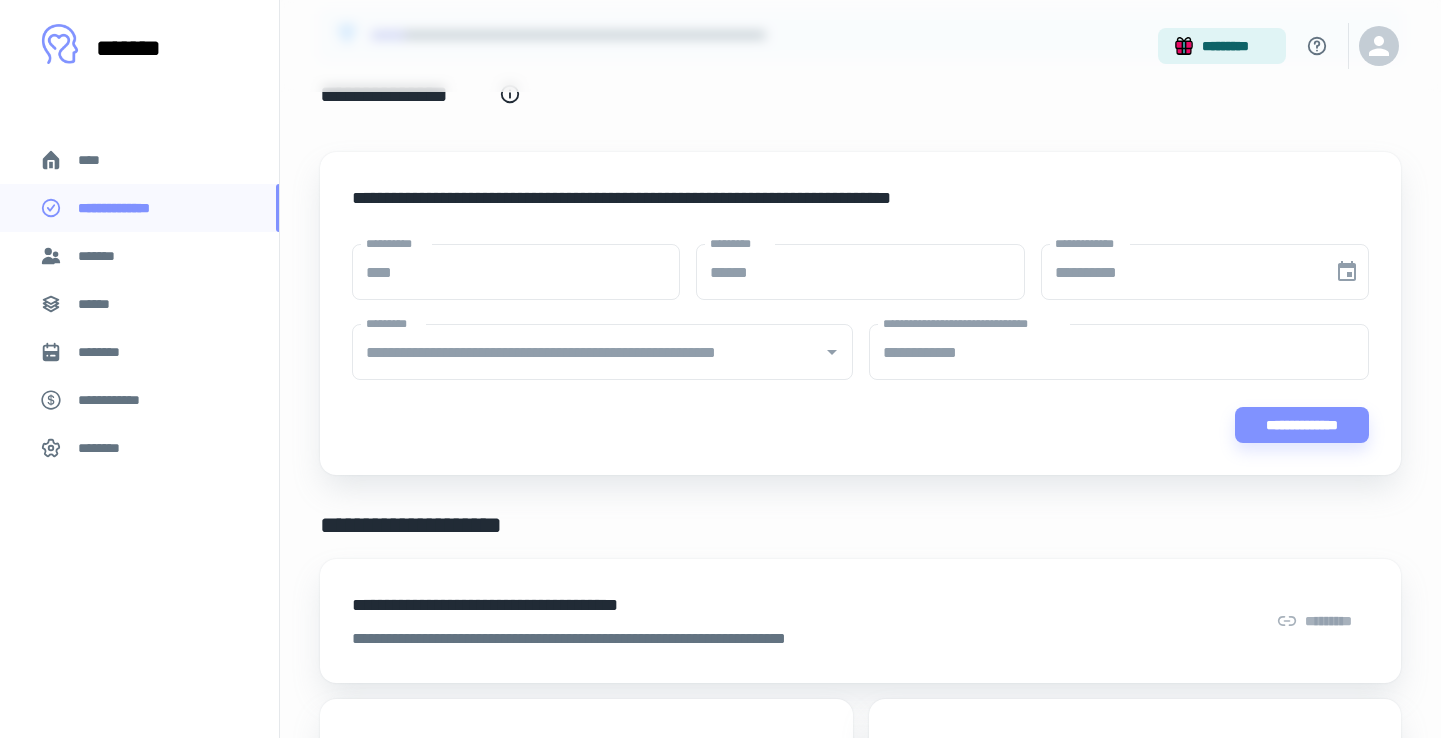scroll, scrollTop: 108, scrollLeft: 0, axis: vertical 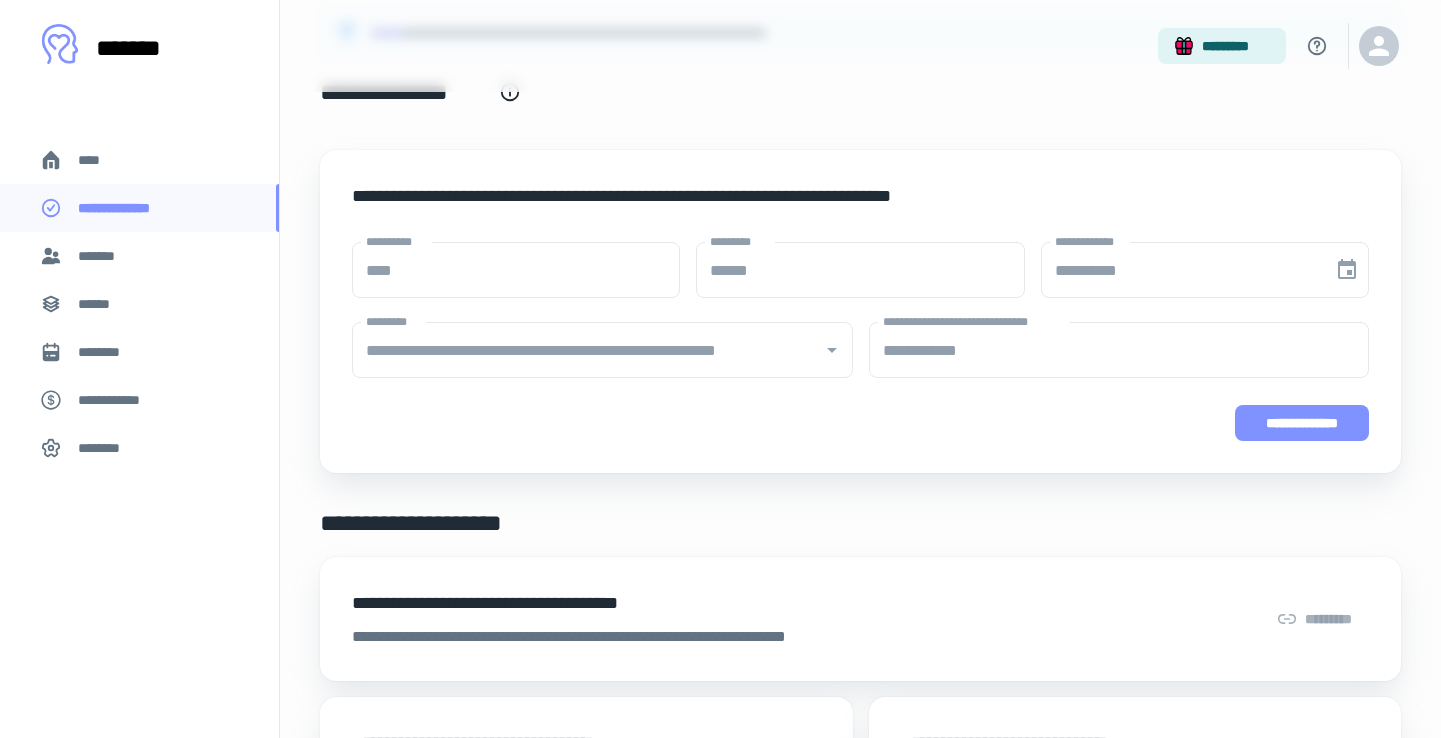 click on "**********" at bounding box center (1302, 423) 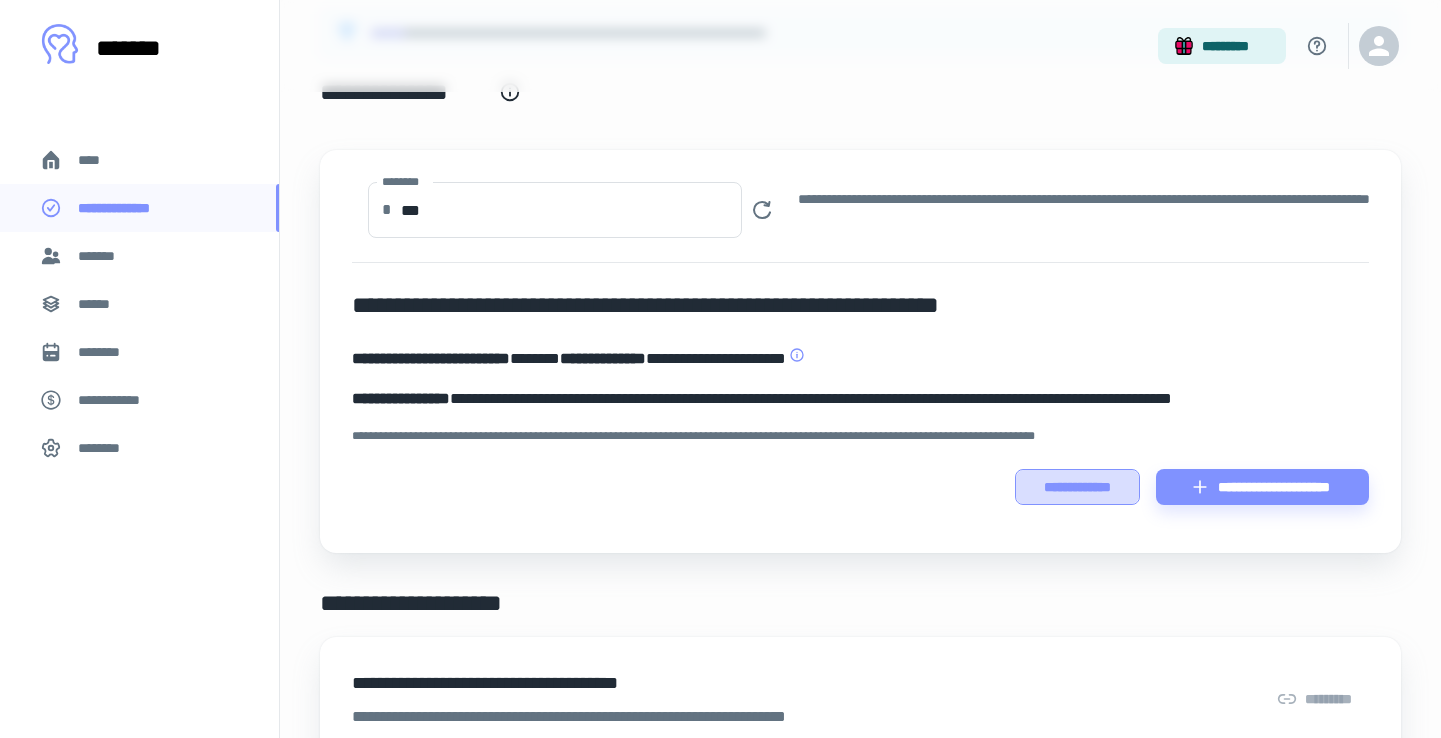 click on "**********" at bounding box center (1077, 487) 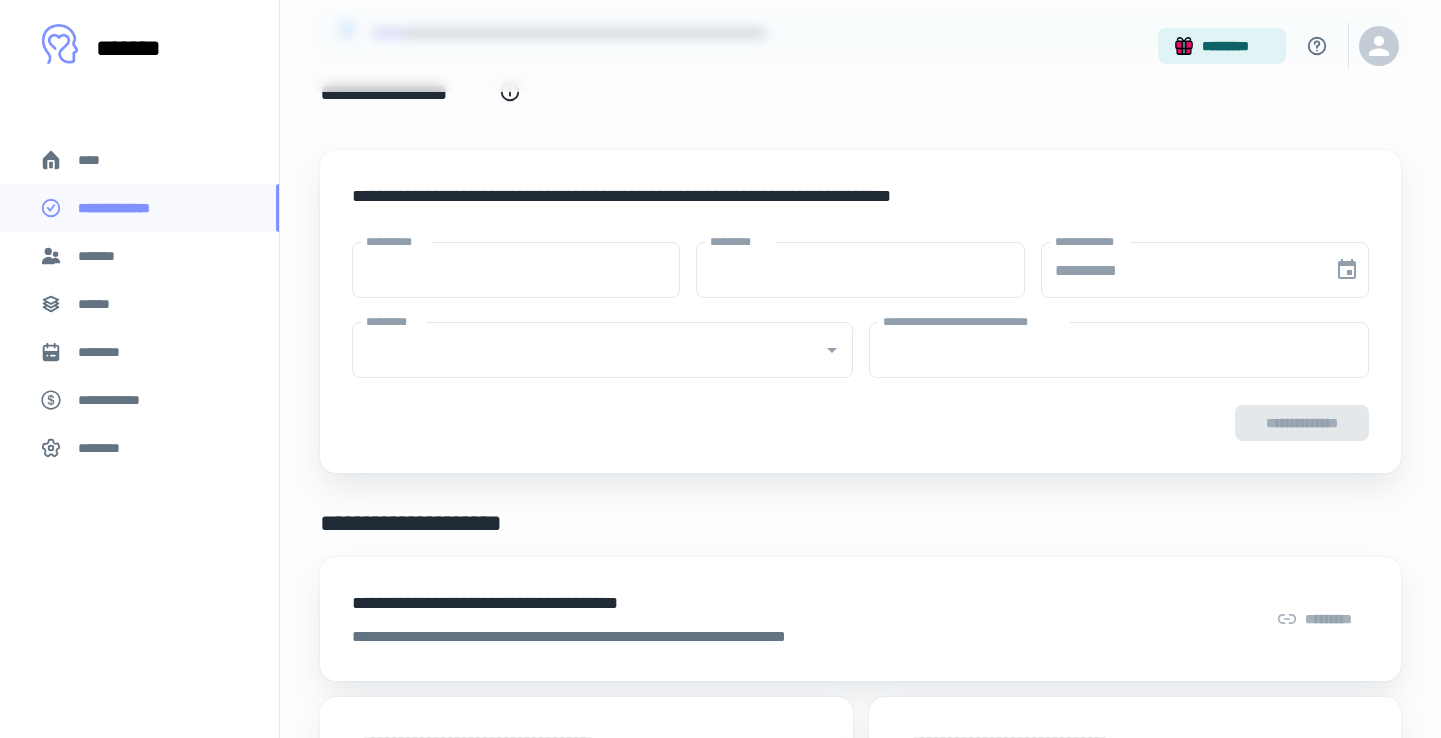 type on "****" 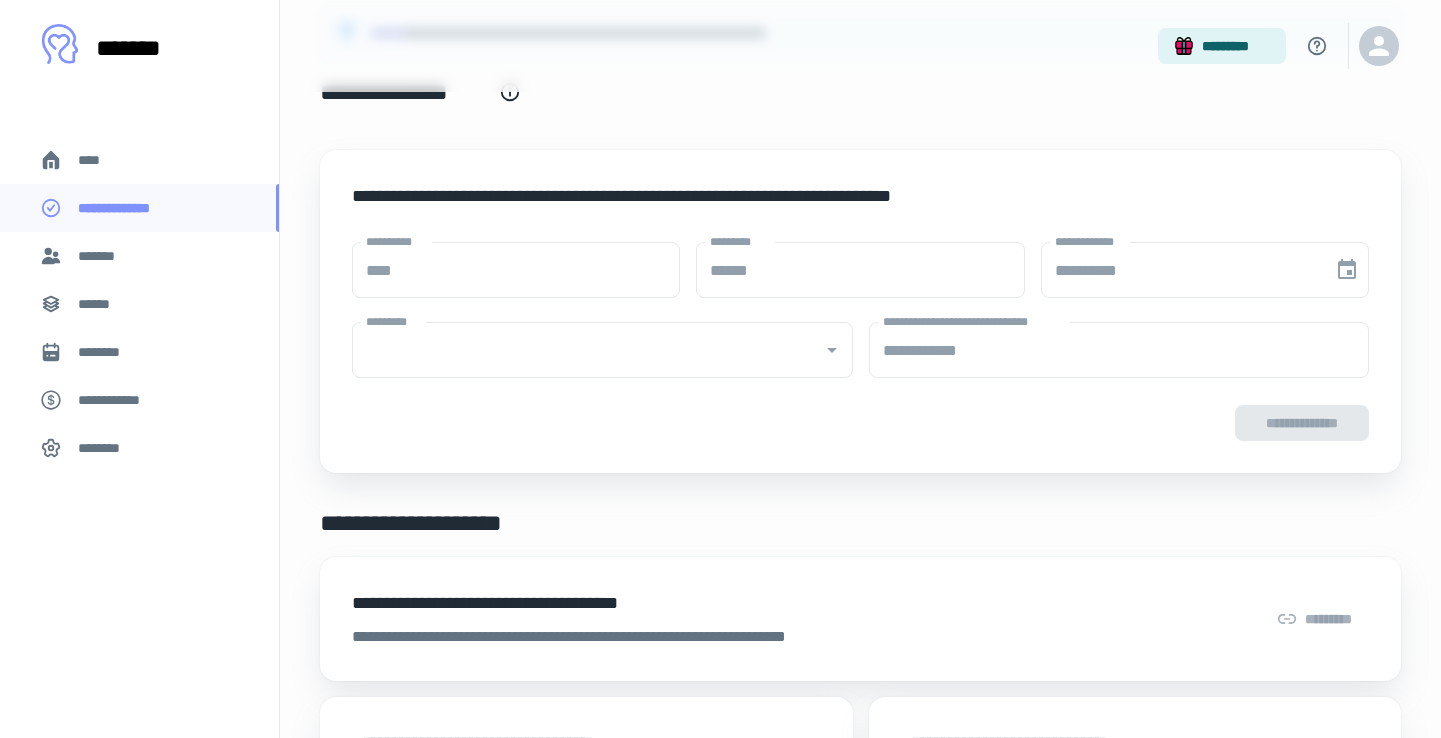 type on "**********" 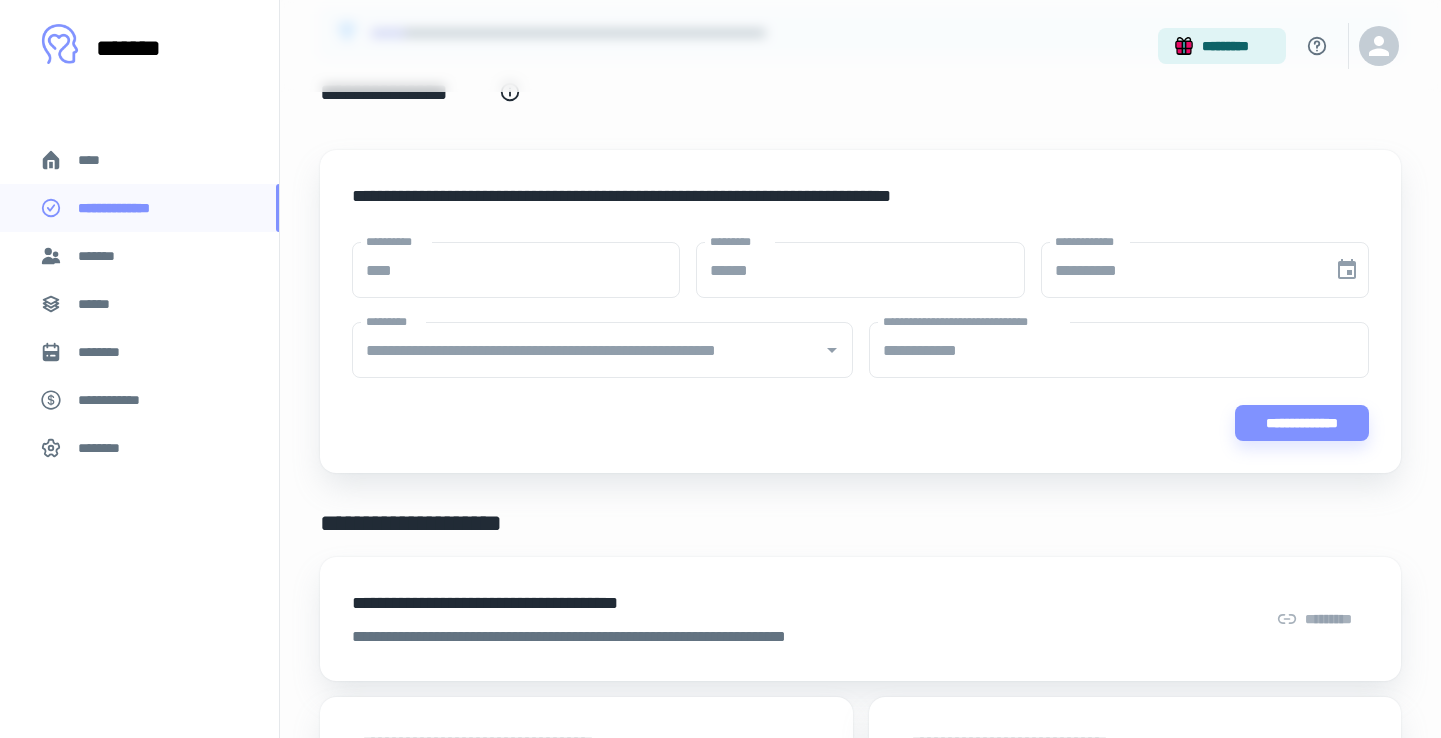 click on "*******" at bounding box center [139, 256] 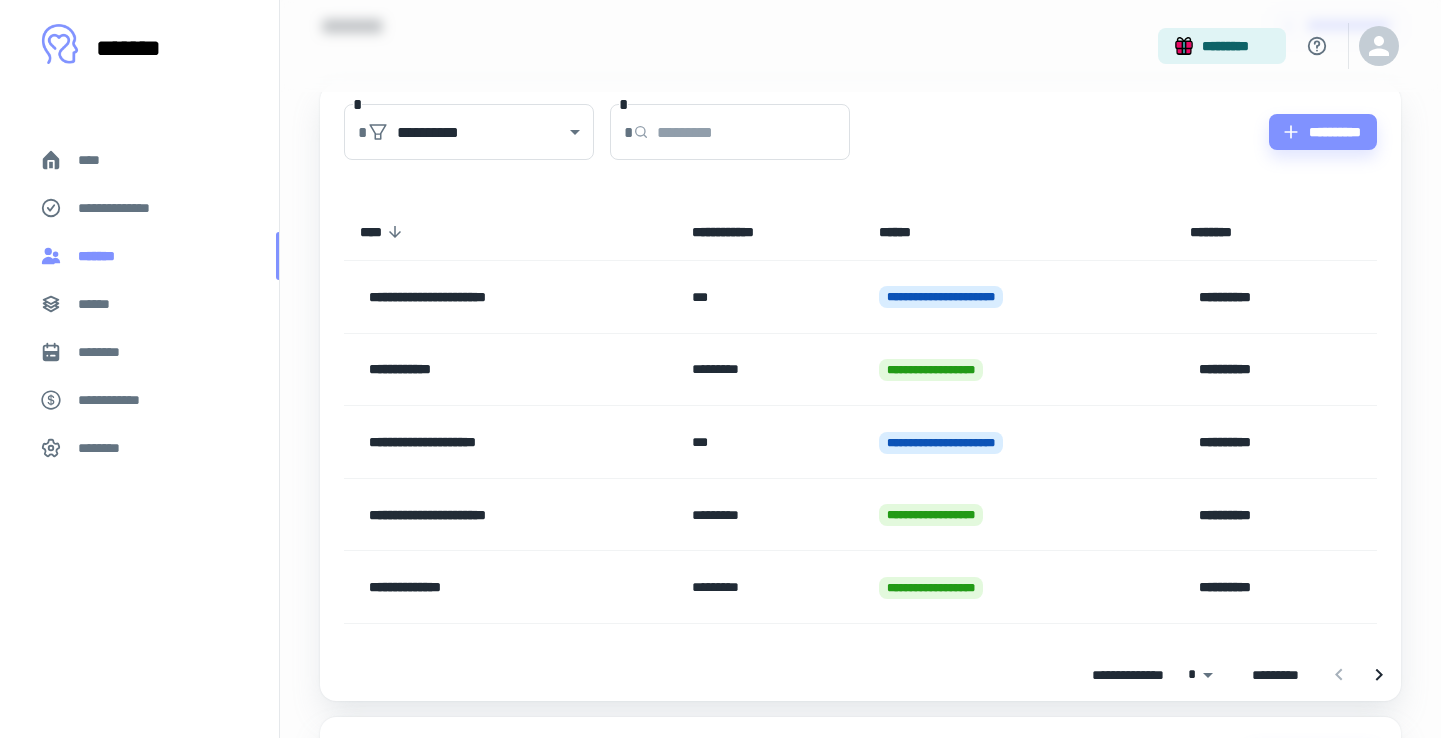 scroll, scrollTop: 0, scrollLeft: 0, axis: both 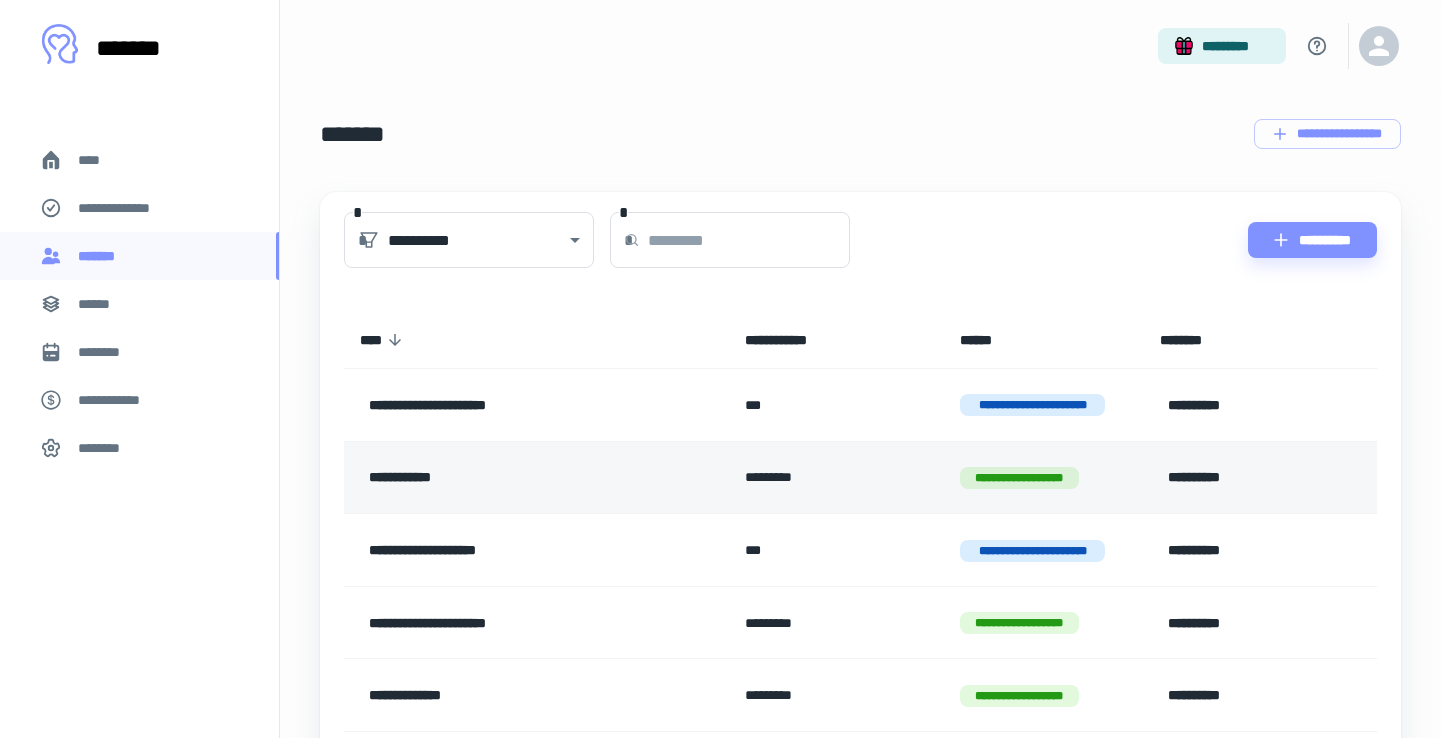 click on "*********" at bounding box center [836, 477] 